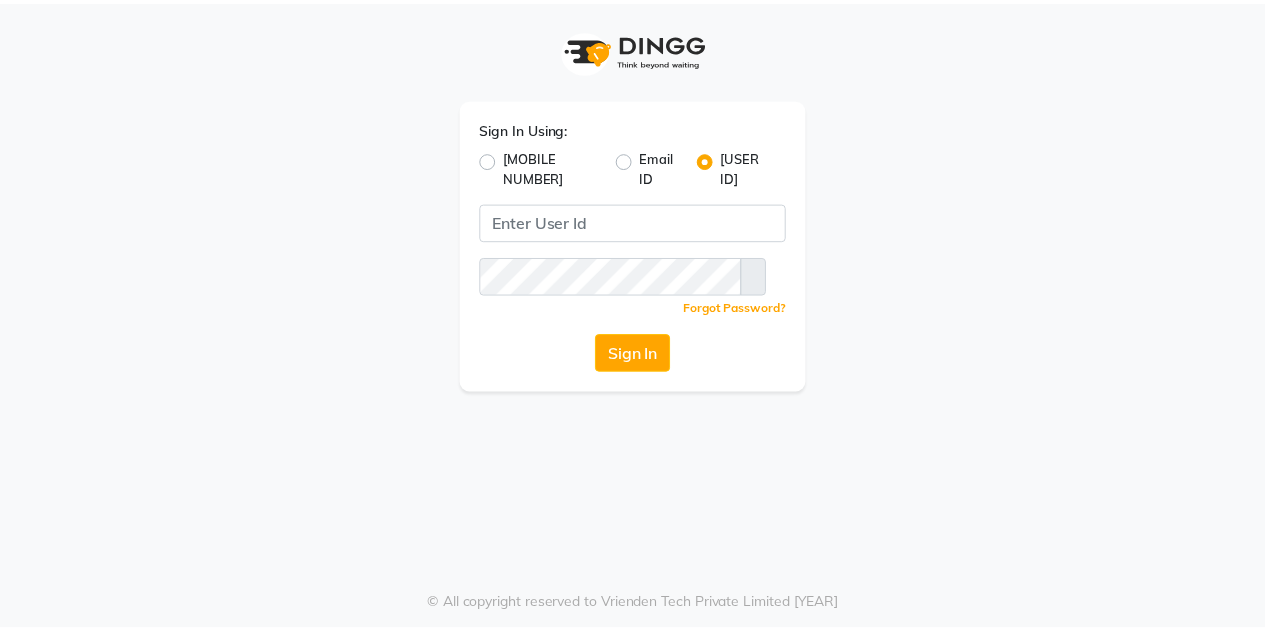 scroll, scrollTop: 0, scrollLeft: 0, axis: both 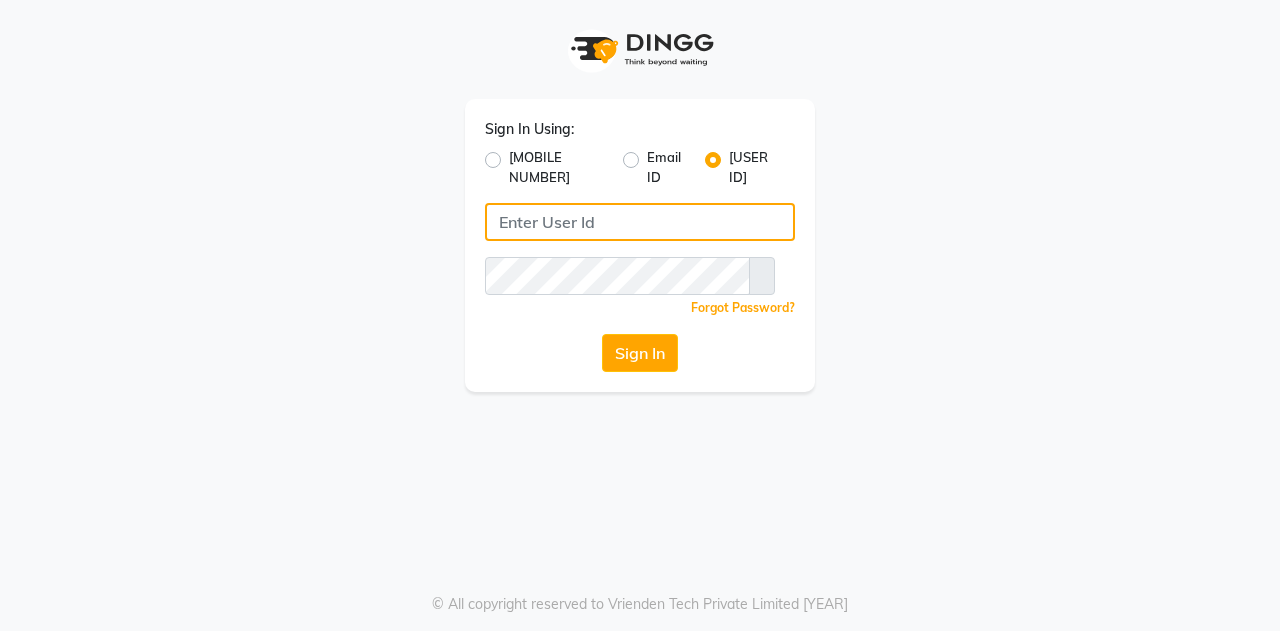 click at bounding box center [640, 222] 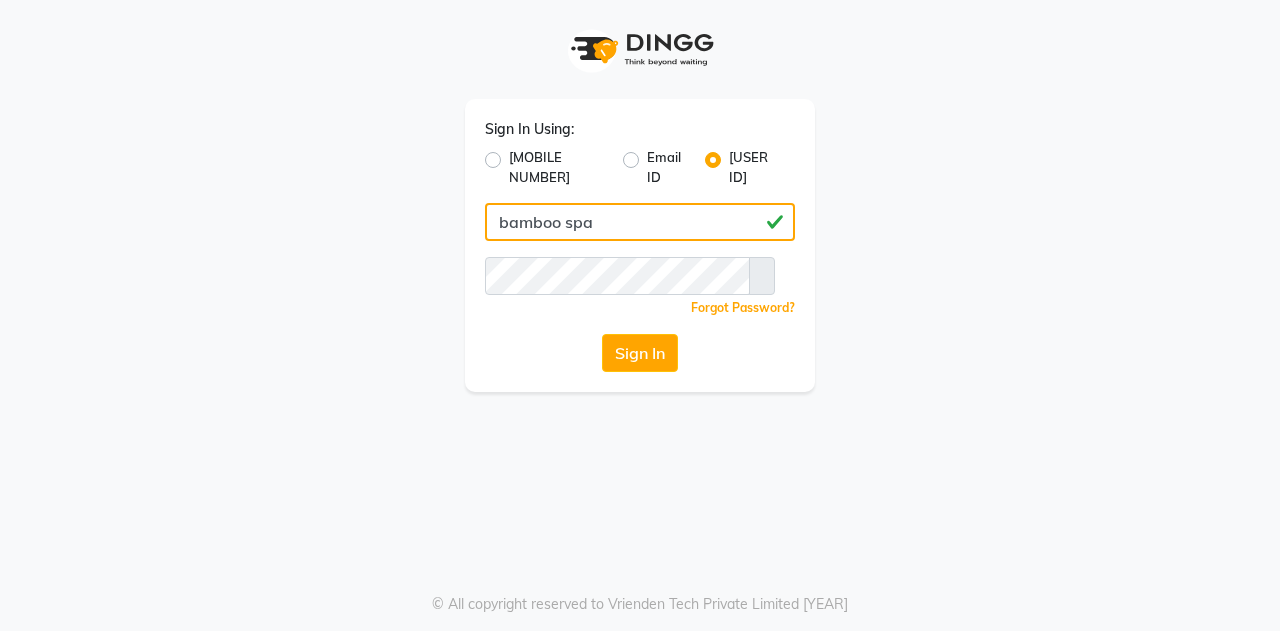 type on "bamboo spa" 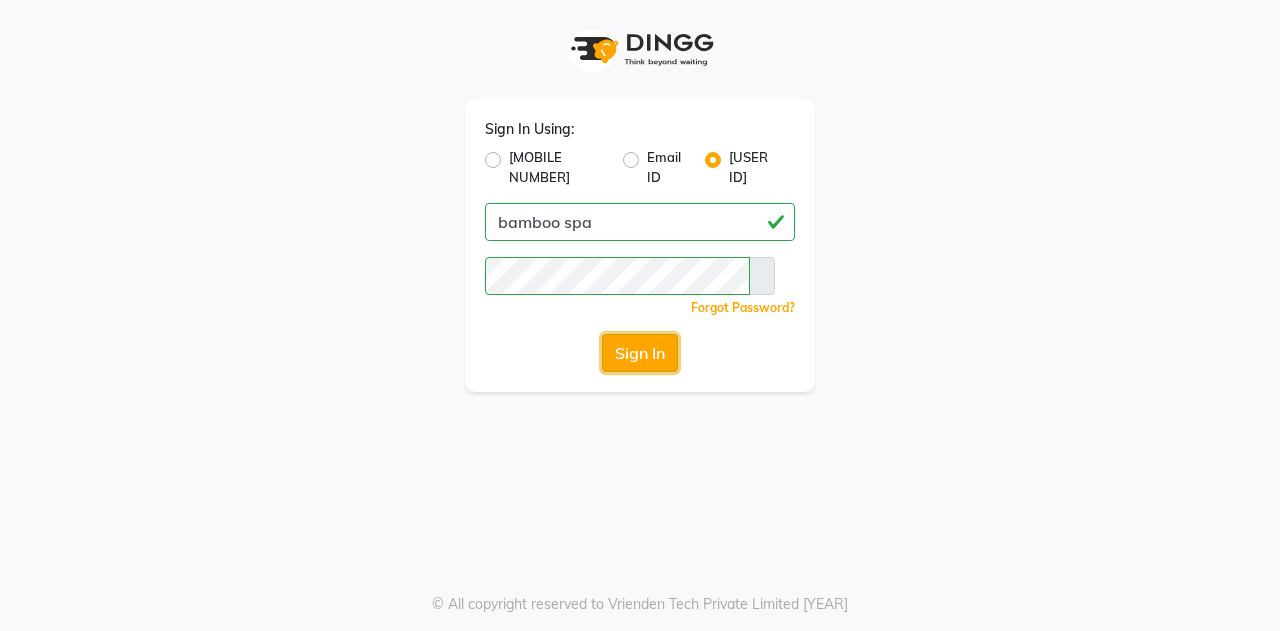 click on "Sign In" at bounding box center (640, 353) 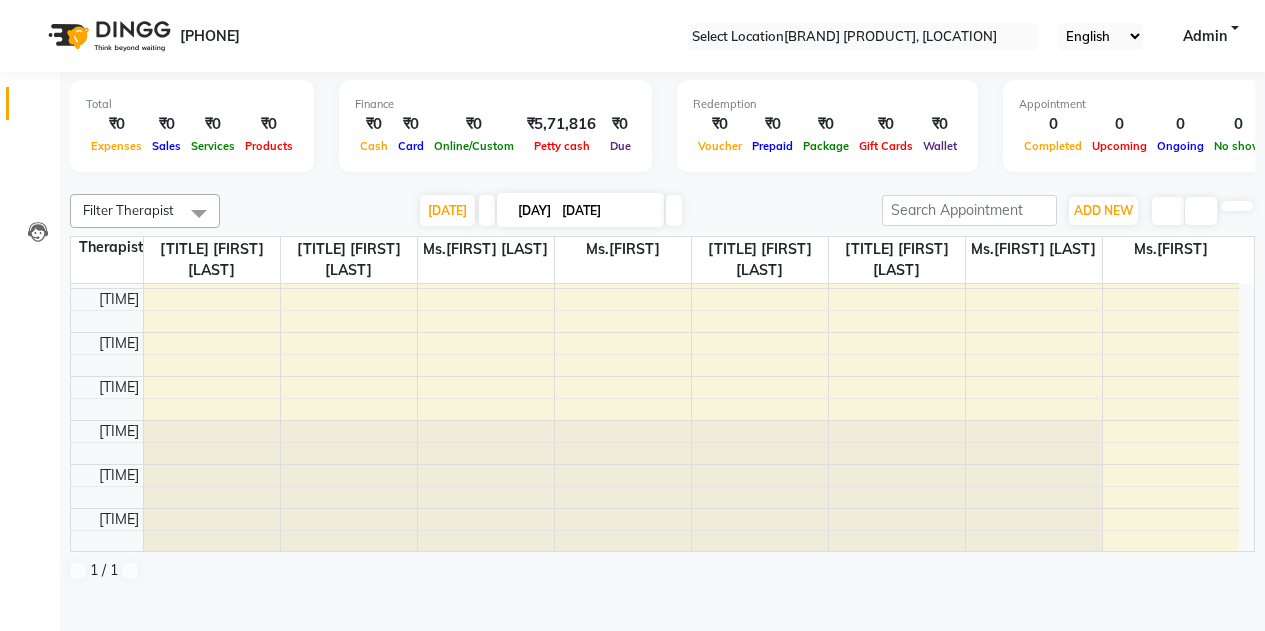 scroll, scrollTop: 347, scrollLeft: 0, axis: vertical 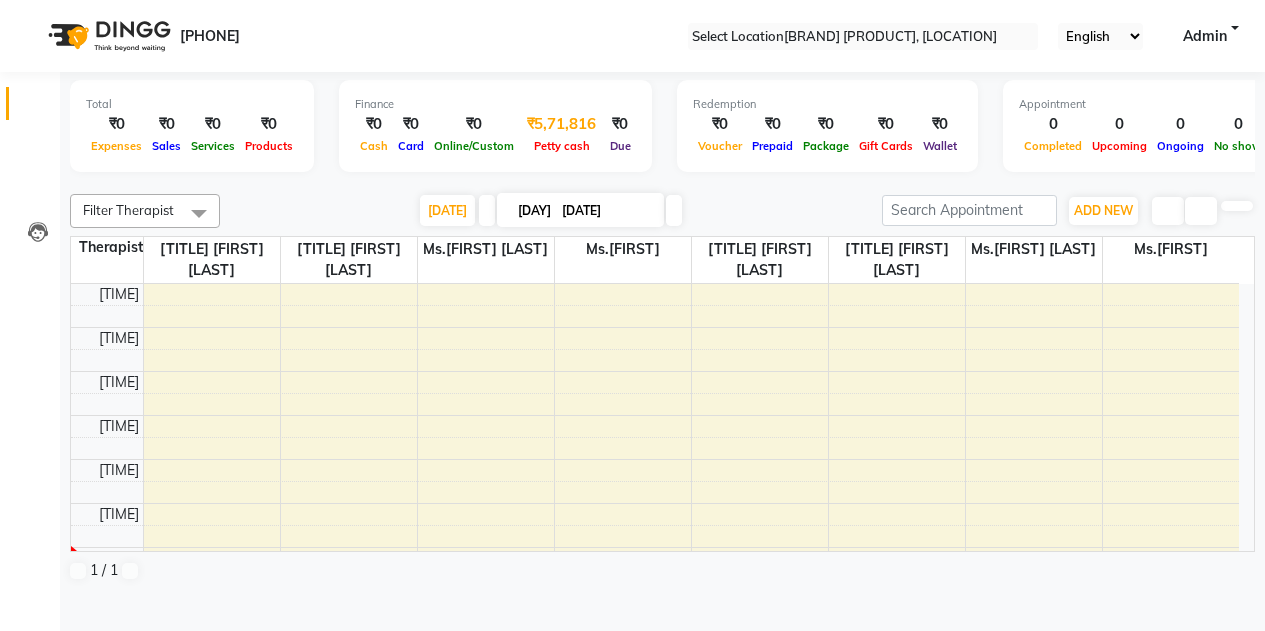 click on "₹5,71,816" at bounding box center [561, 124] 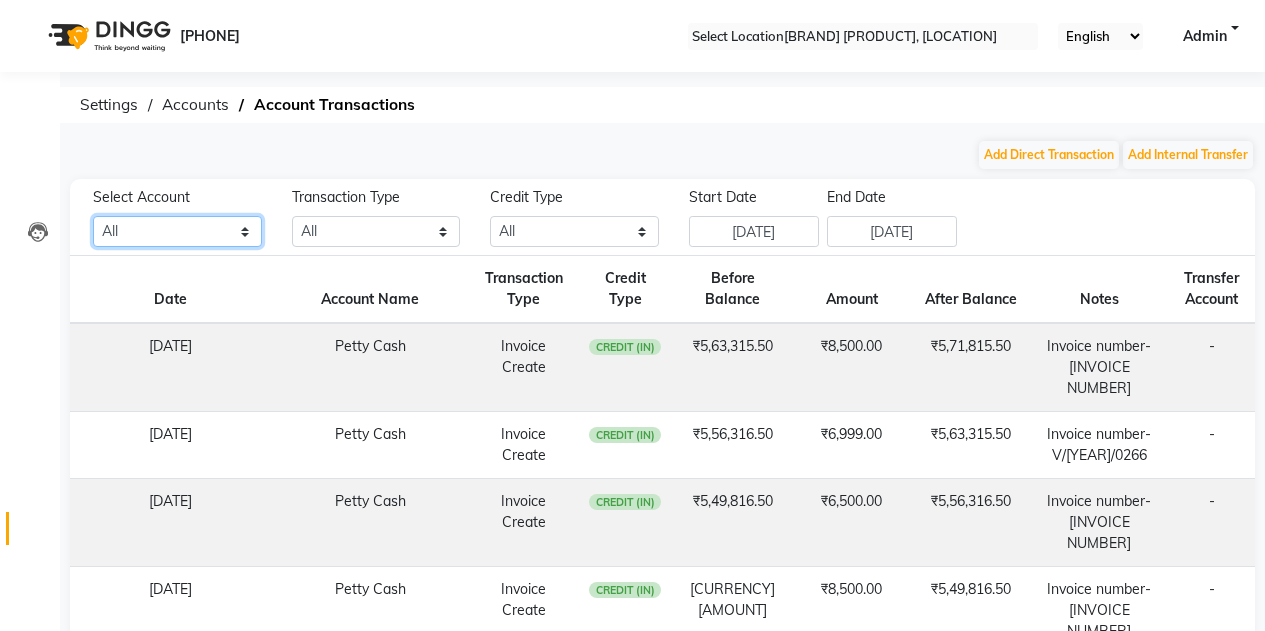 click on "All Petty cash Default account" at bounding box center (177, 231) 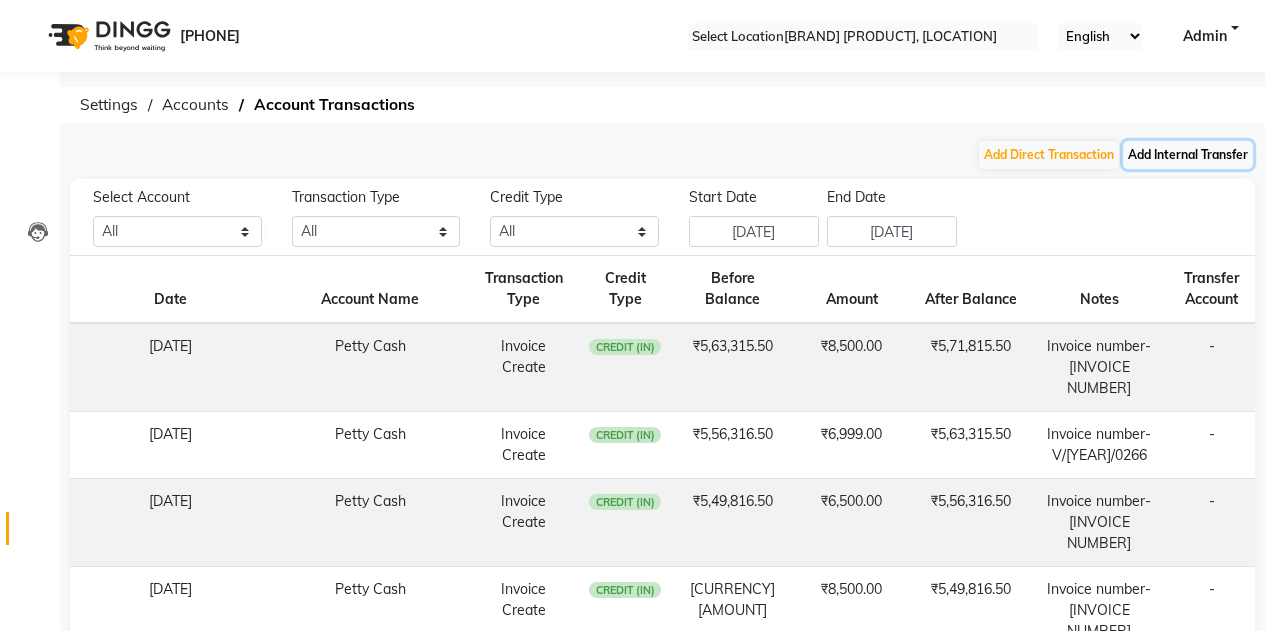 click on "Add Internal Transfer" at bounding box center (1188, 155) 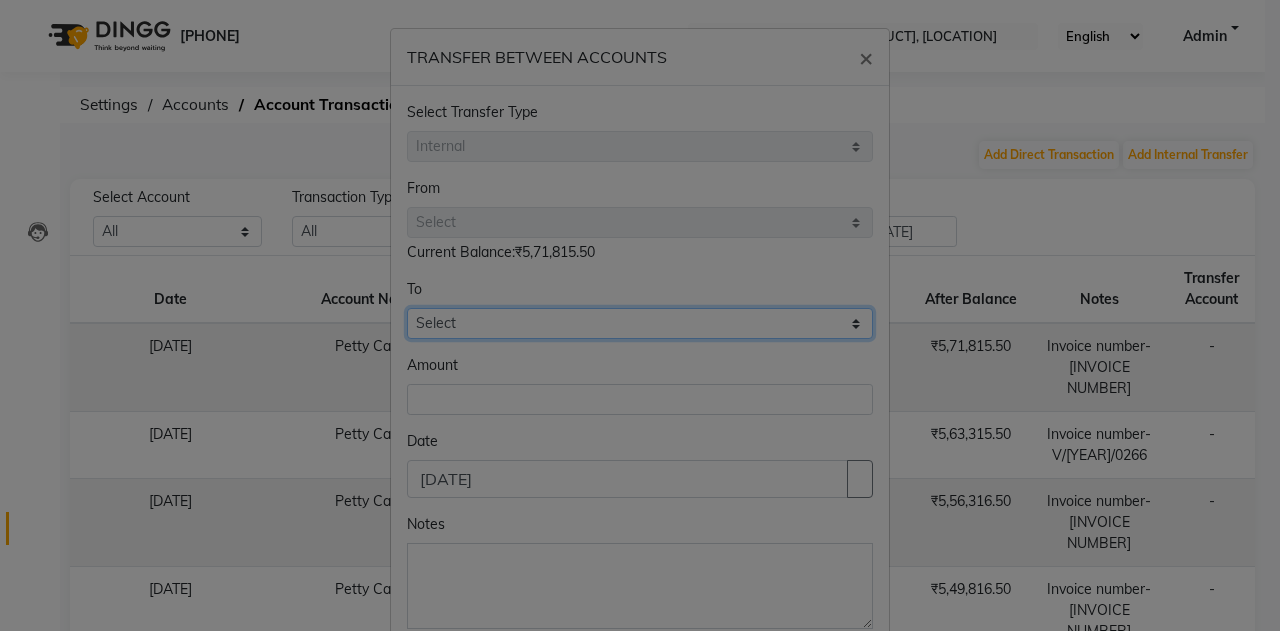 click on "Select Petty Cash Default Account" at bounding box center (640, 323) 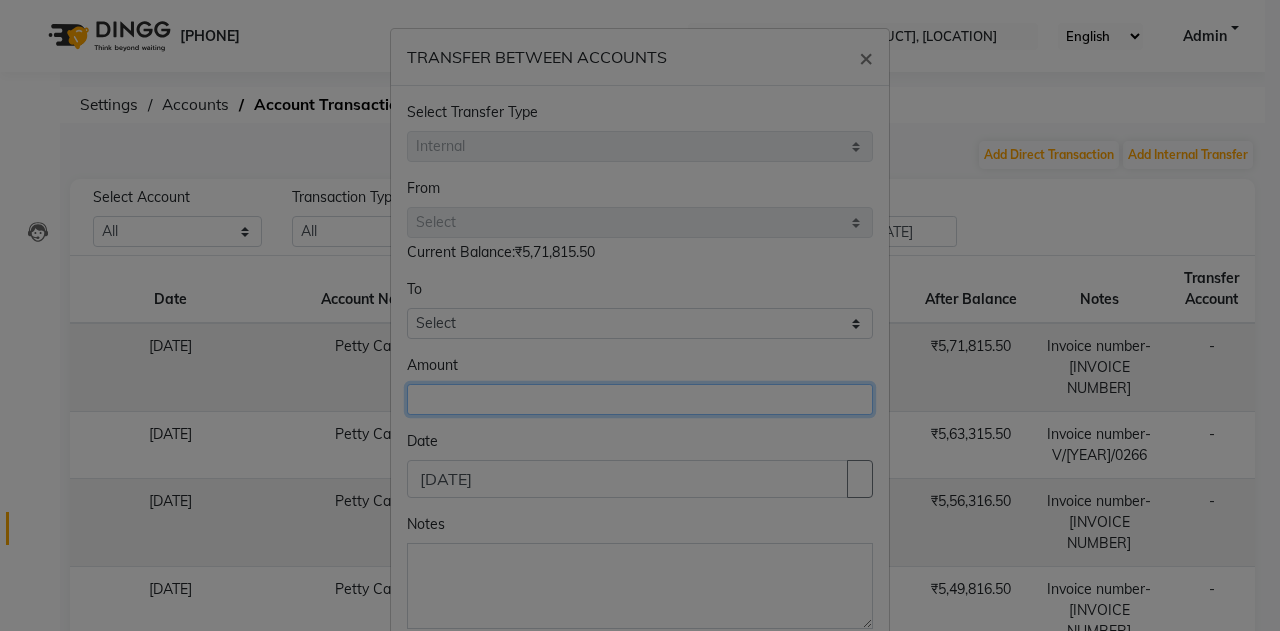 click at bounding box center (640, 399) 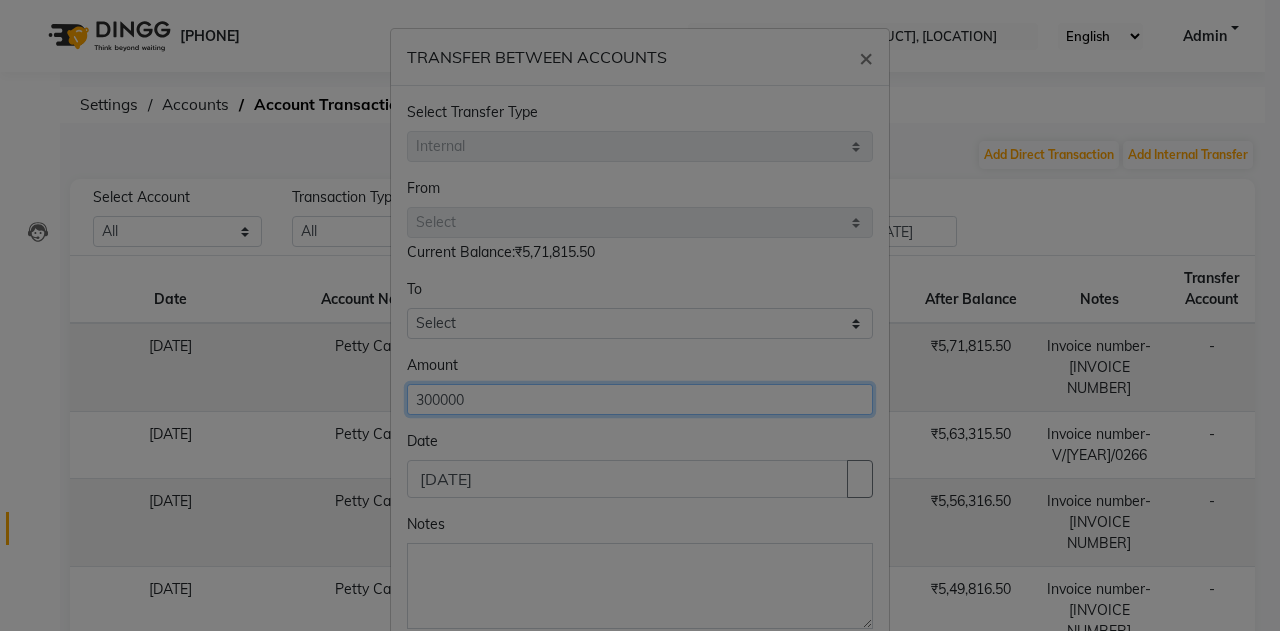 scroll, scrollTop: 100, scrollLeft: 0, axis: vertical 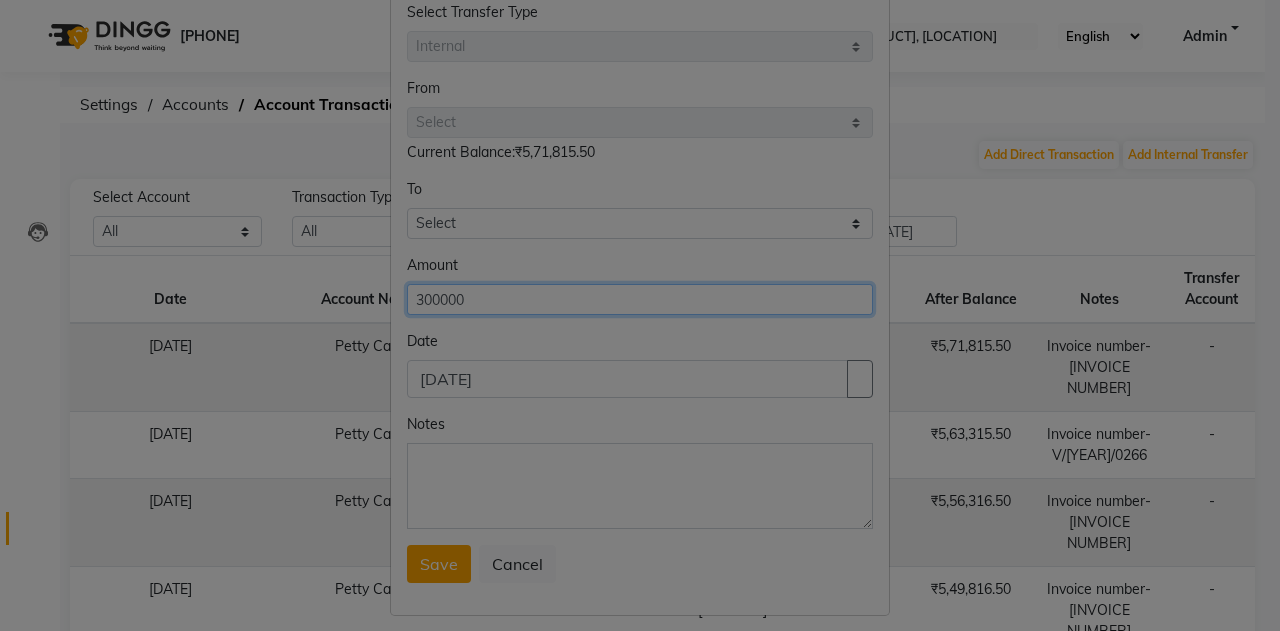 type on "300000" 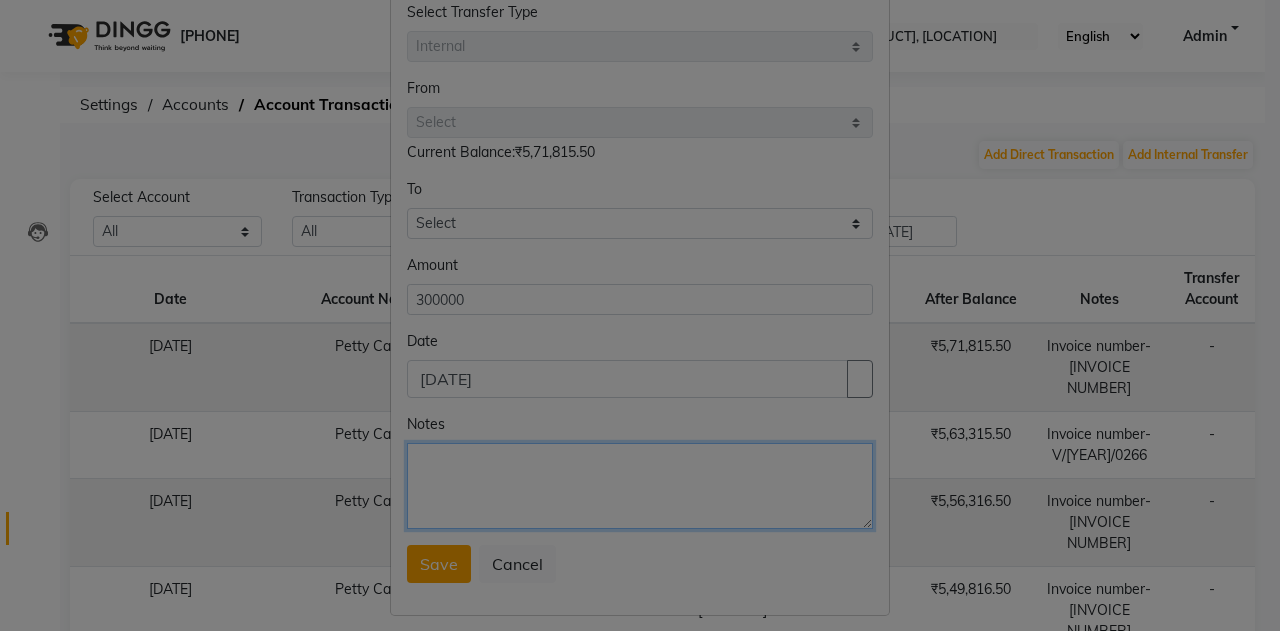 click on "Notes" at bounding box center [640, 486] 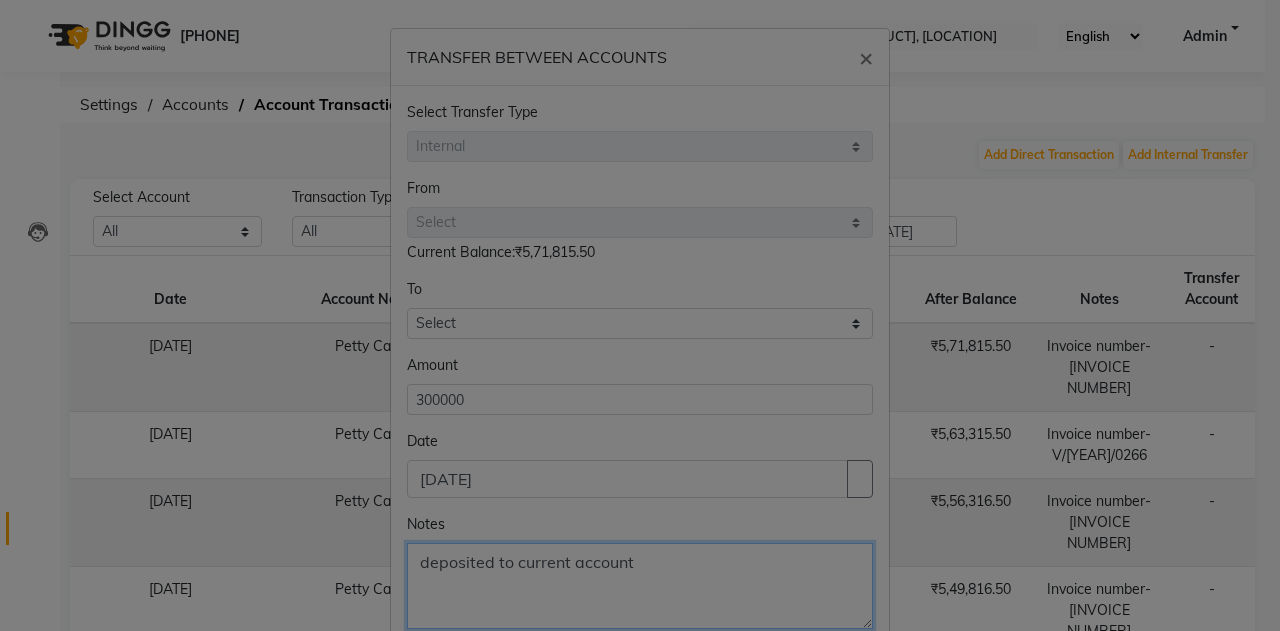 scroll, scrollTop: 107, scrollLeft: 0, axis: vertical 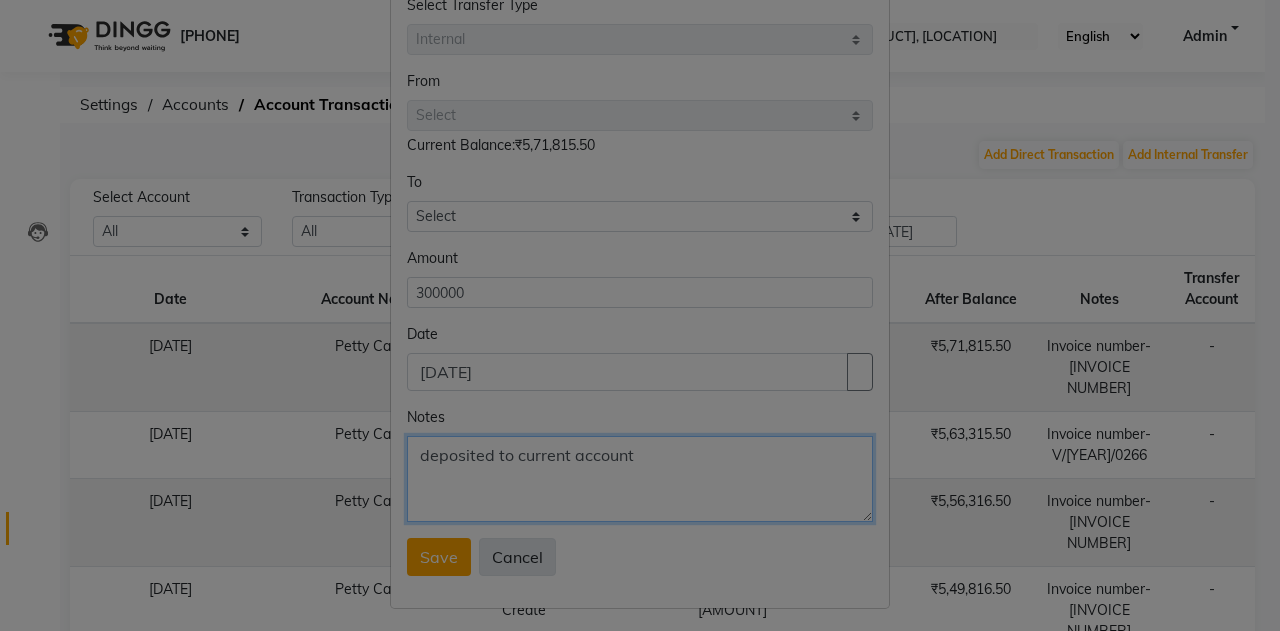 type on "deposited to current account" 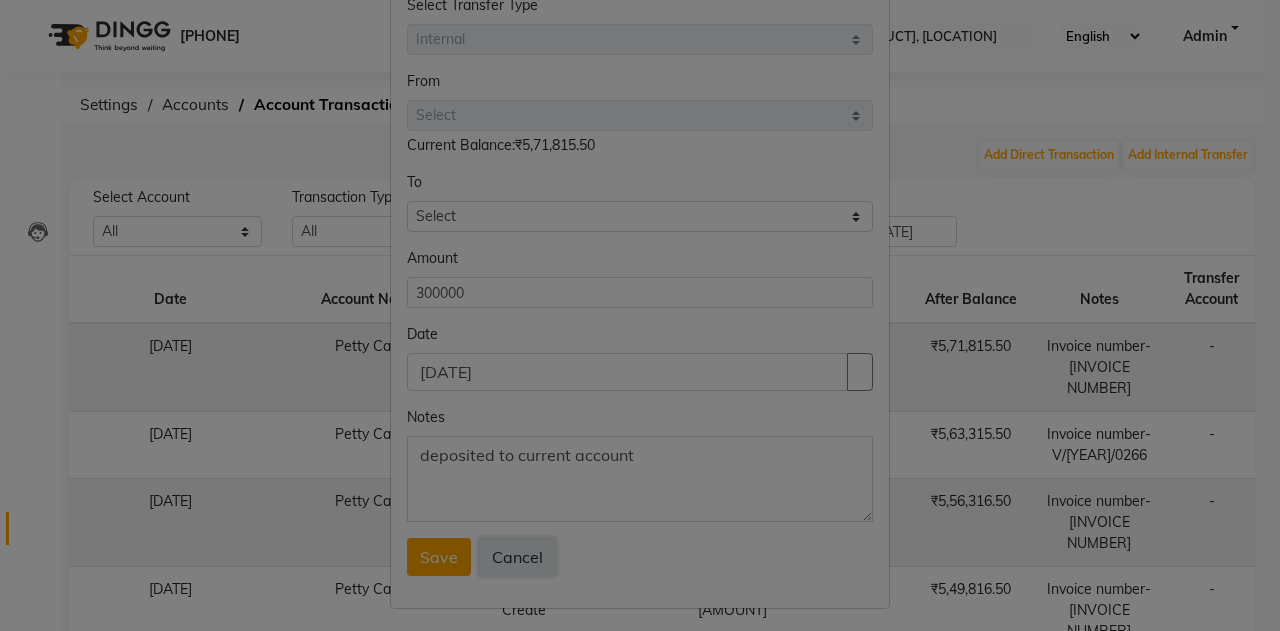 click on "Cancel" at bounding box center (517, 557) 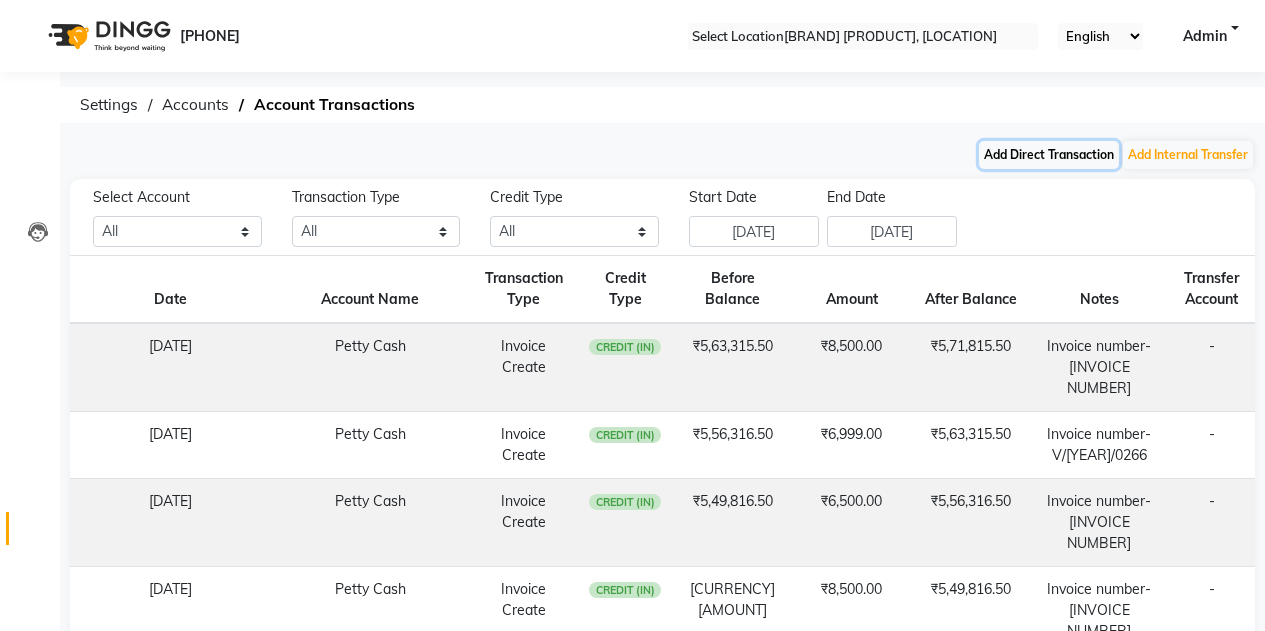 click on "Add Direct Transaction" at bounding box center (1049, 155) 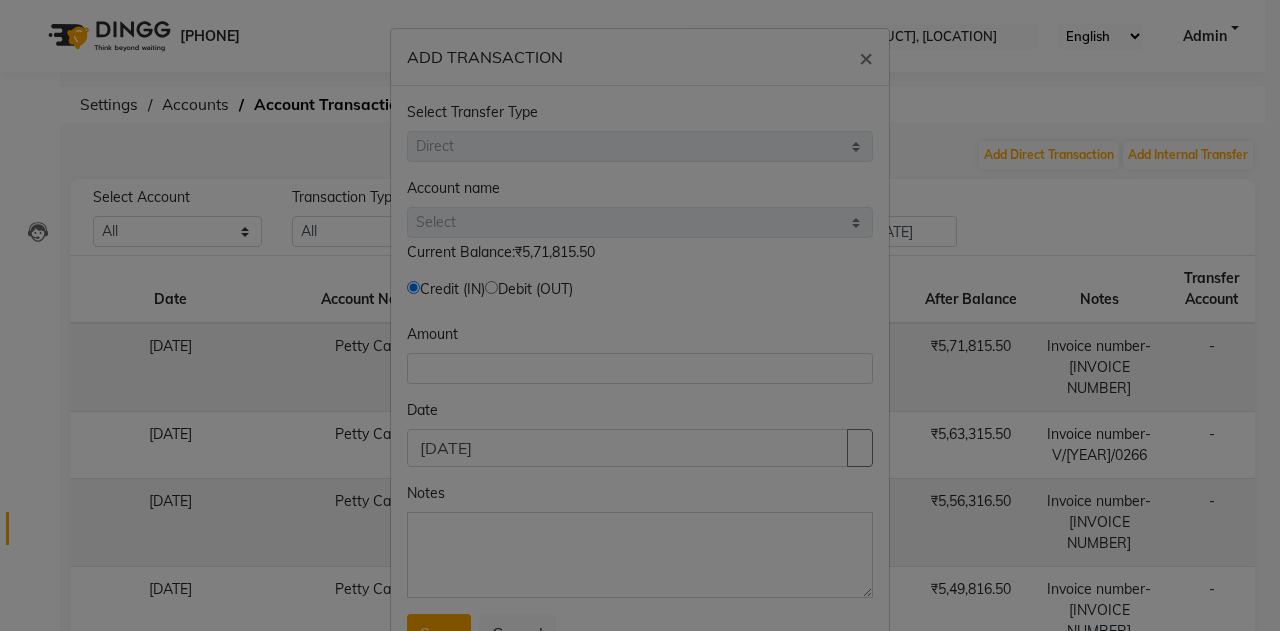 click at bounding box center (413, 287) 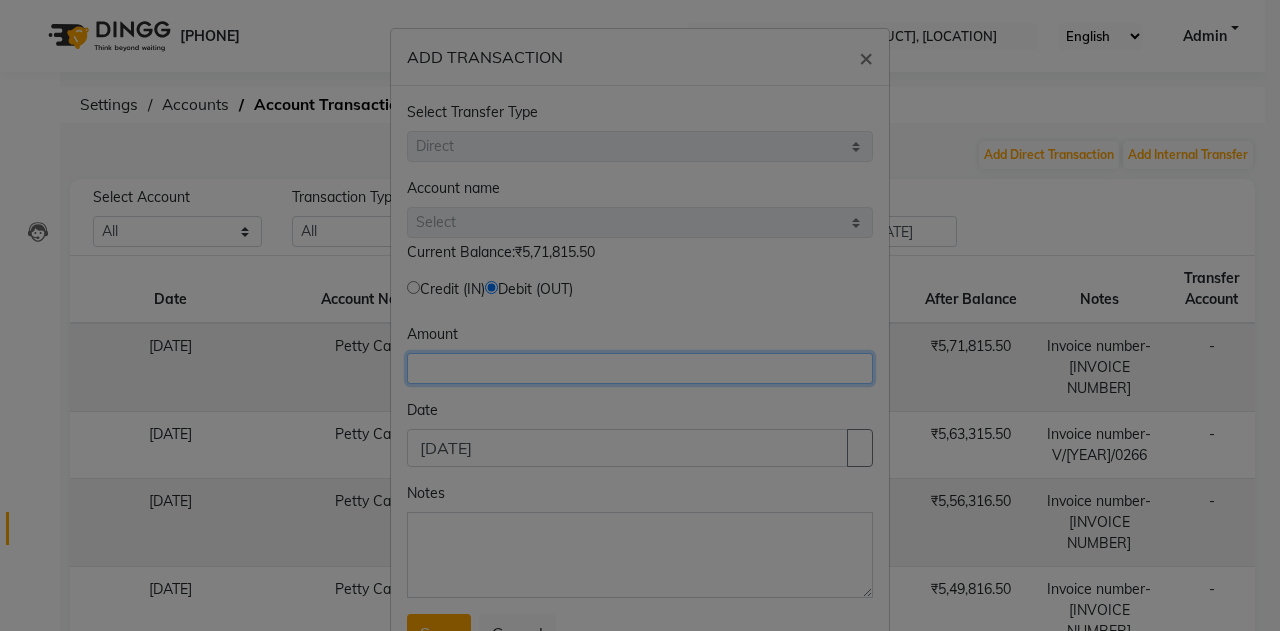 click at bounding box center (640, 368) 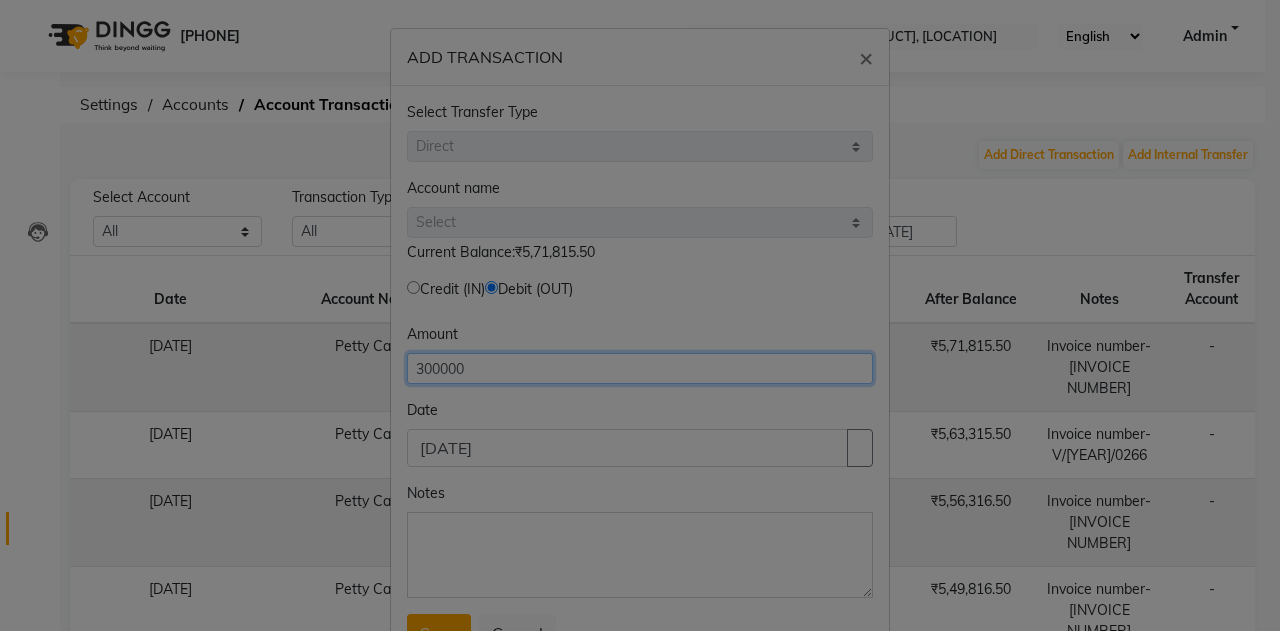 type on "300000" 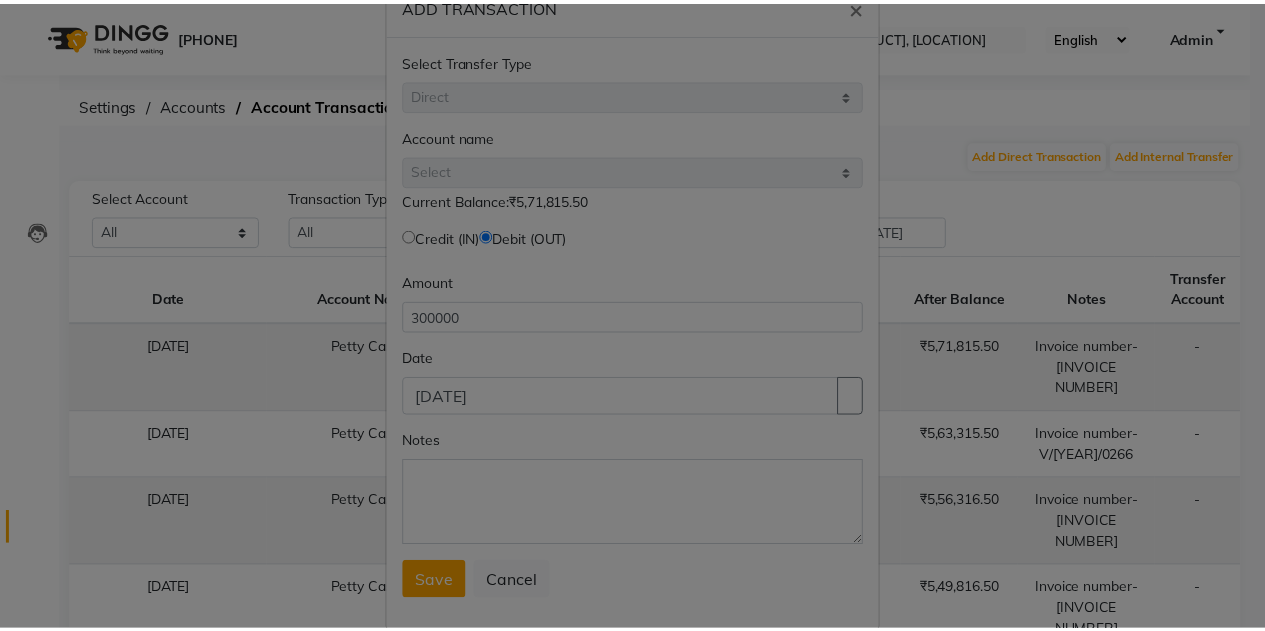 scroll, scrollTop: 76, scrollLeft: 0, axis: vertical 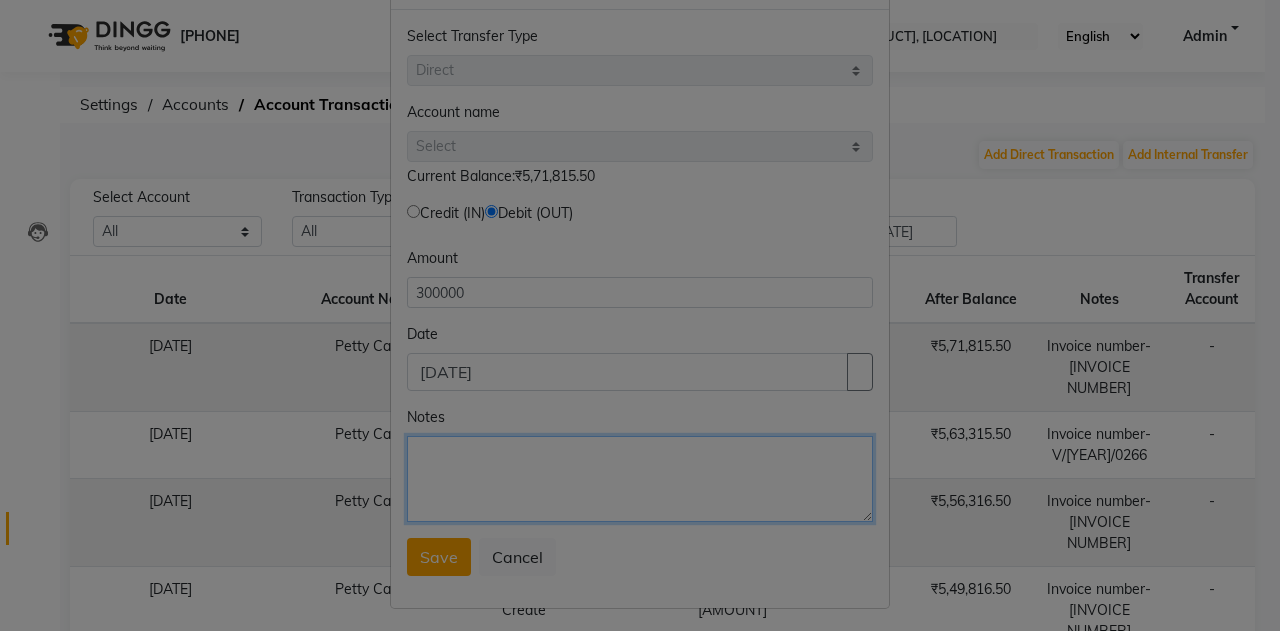 click on "Notes" at bounding box center (640, 479) 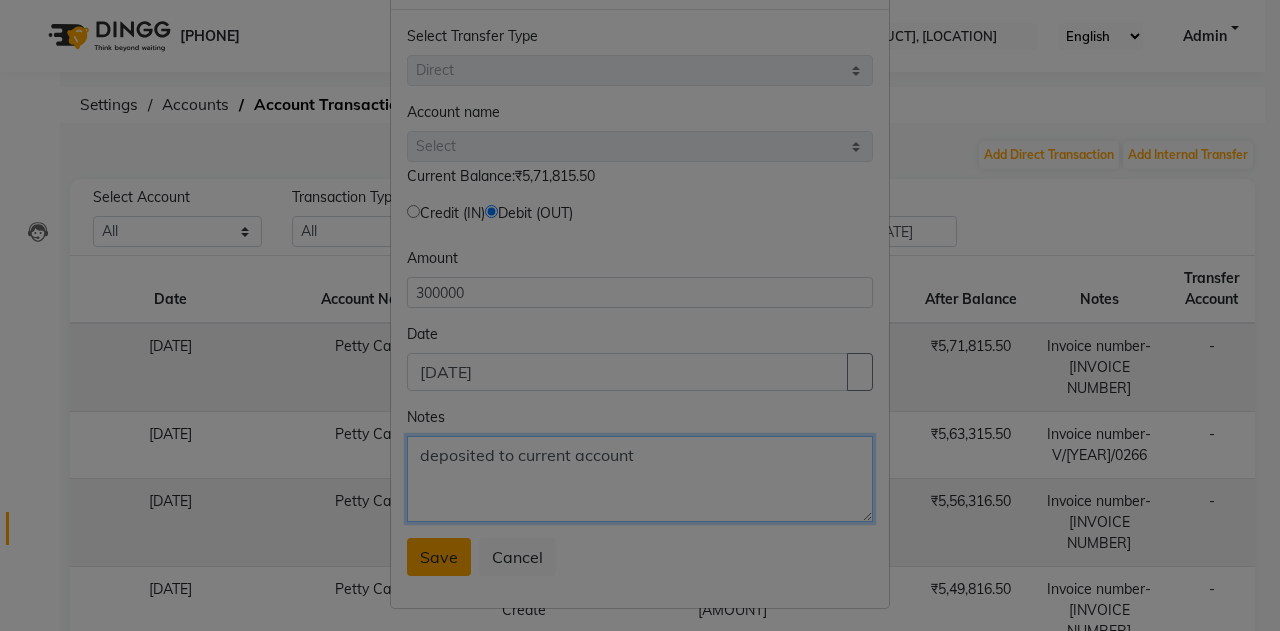 type on "deposited to current account" 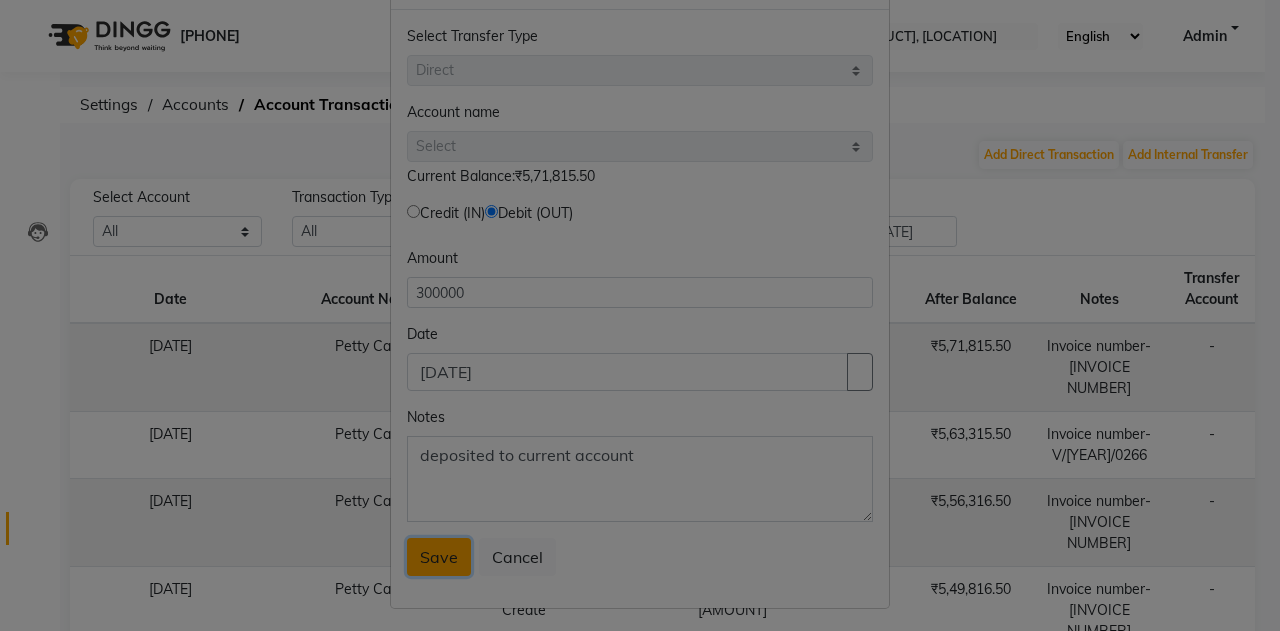click on "Save" at bounding box center (439, 557) 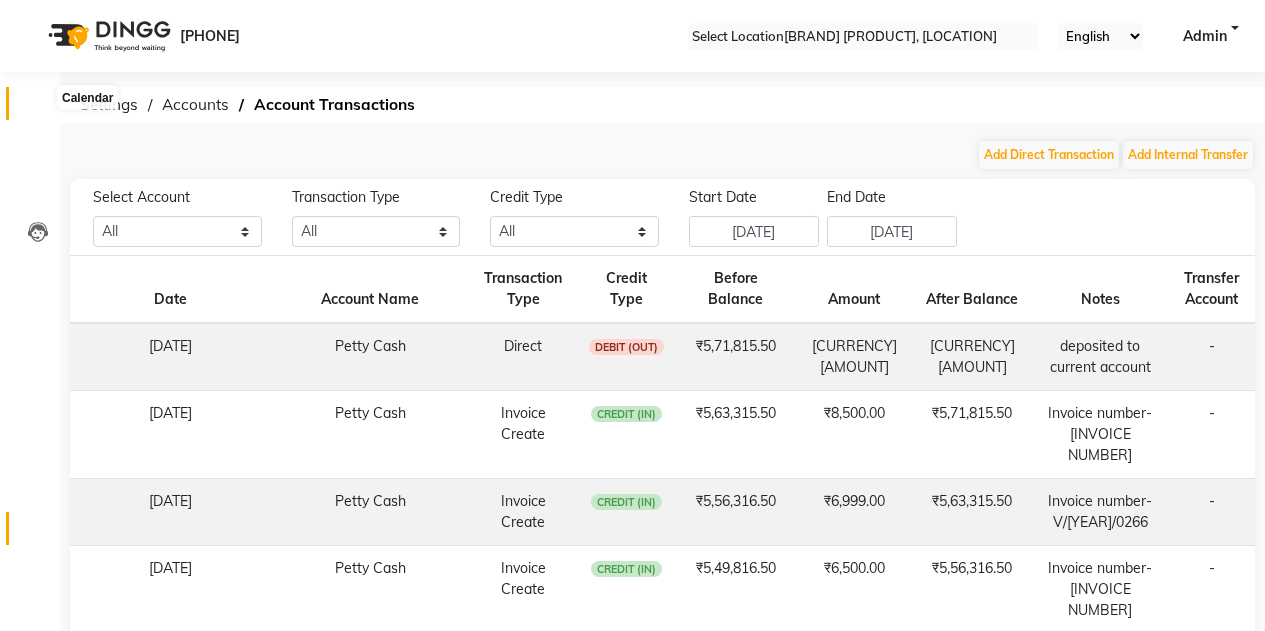 click at bounding box center (38, 108) 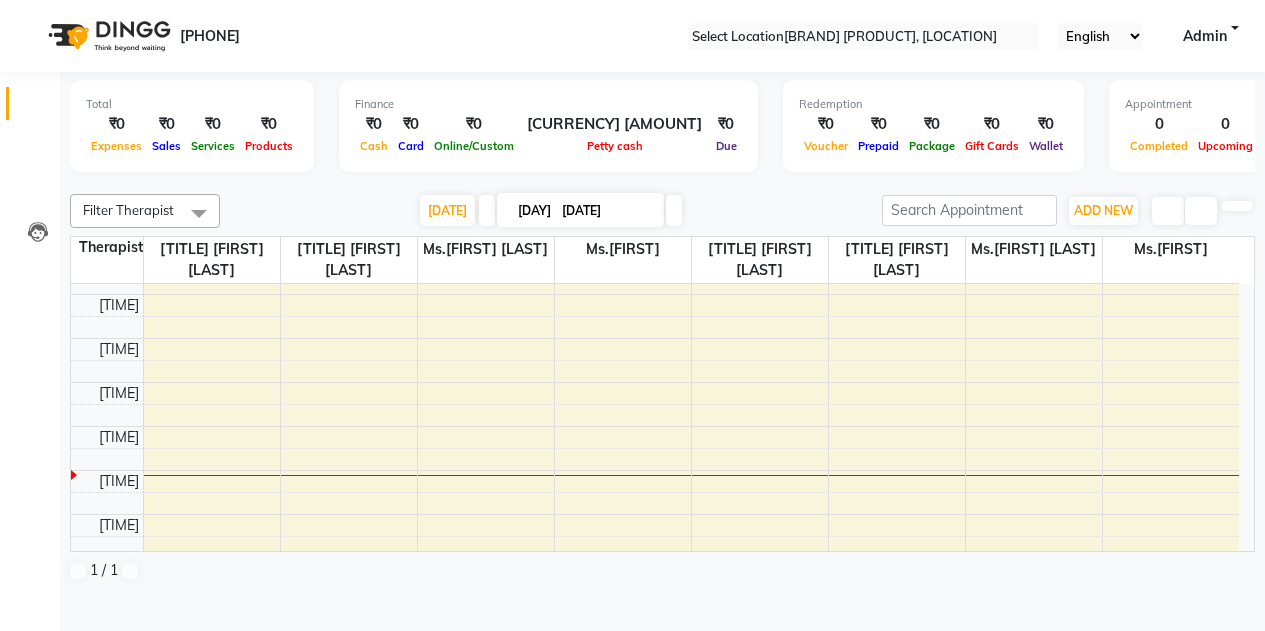 scroll, scrollTop: 0, scrollLeft: 0, axis: both 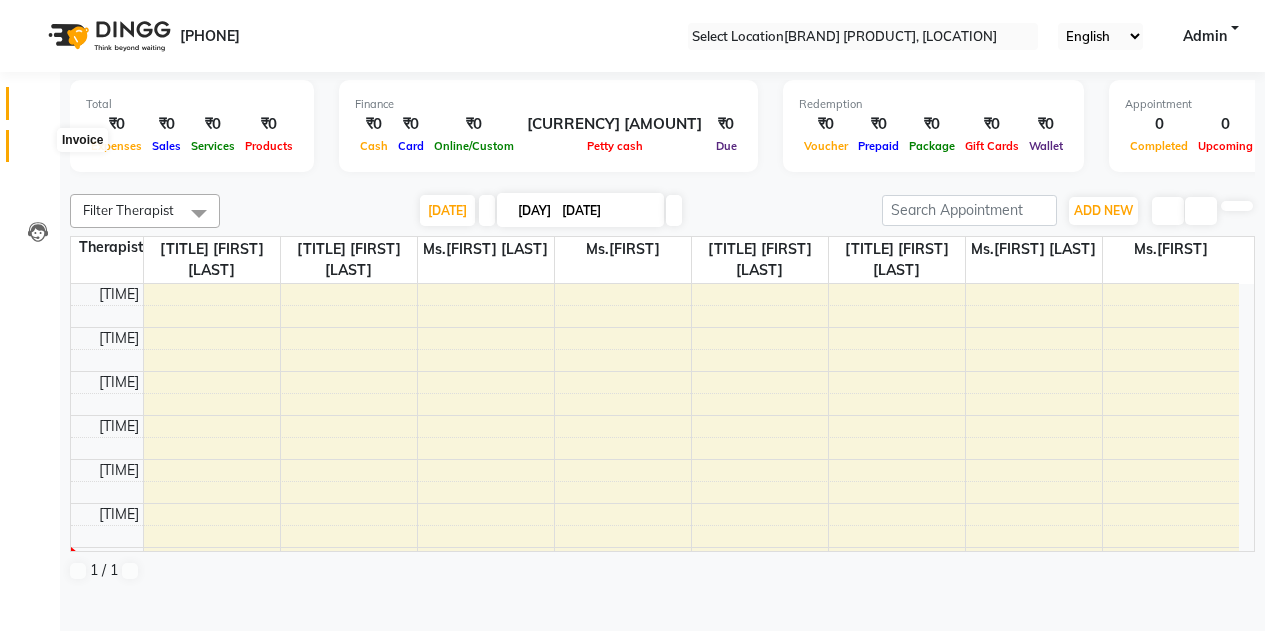 click at bounding box center (38, 151) 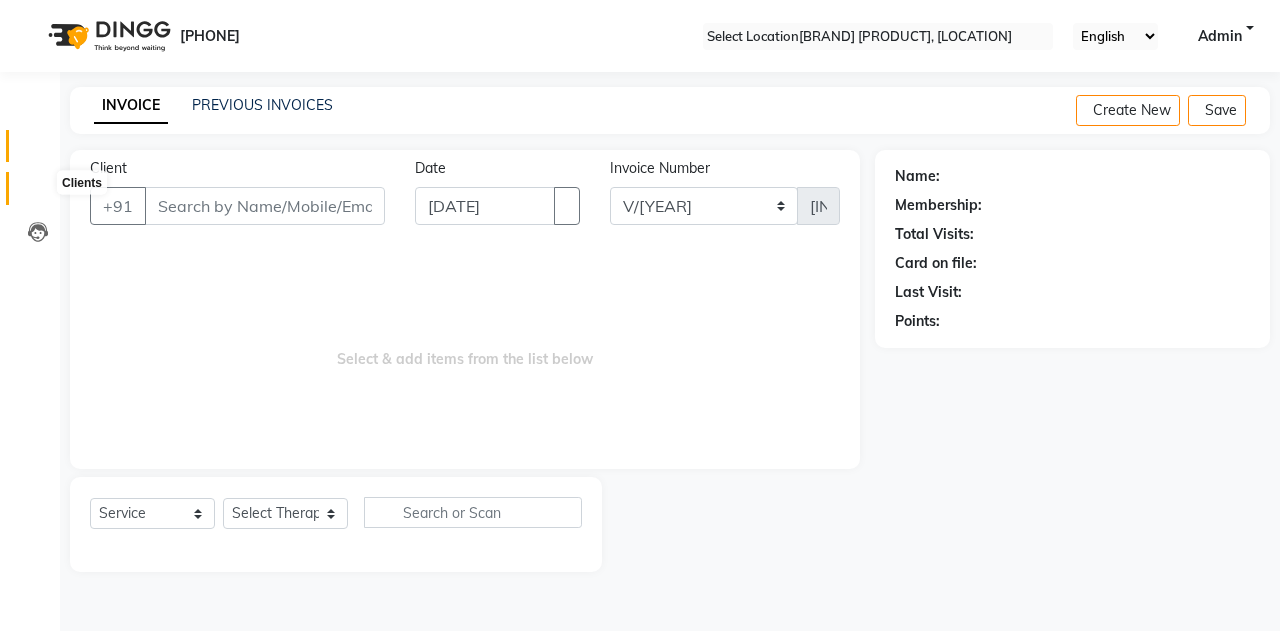 click at bounding box center (37, 193) 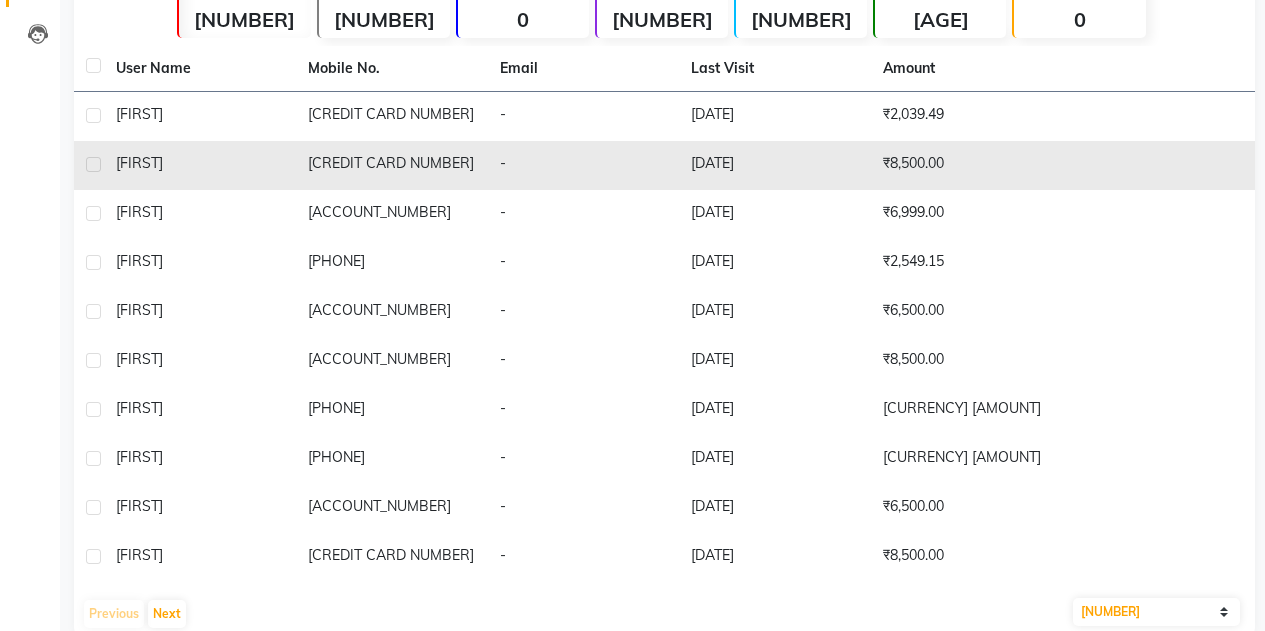 scroll, scrollTop: 235, scrollLeft: 0, axis: vertical 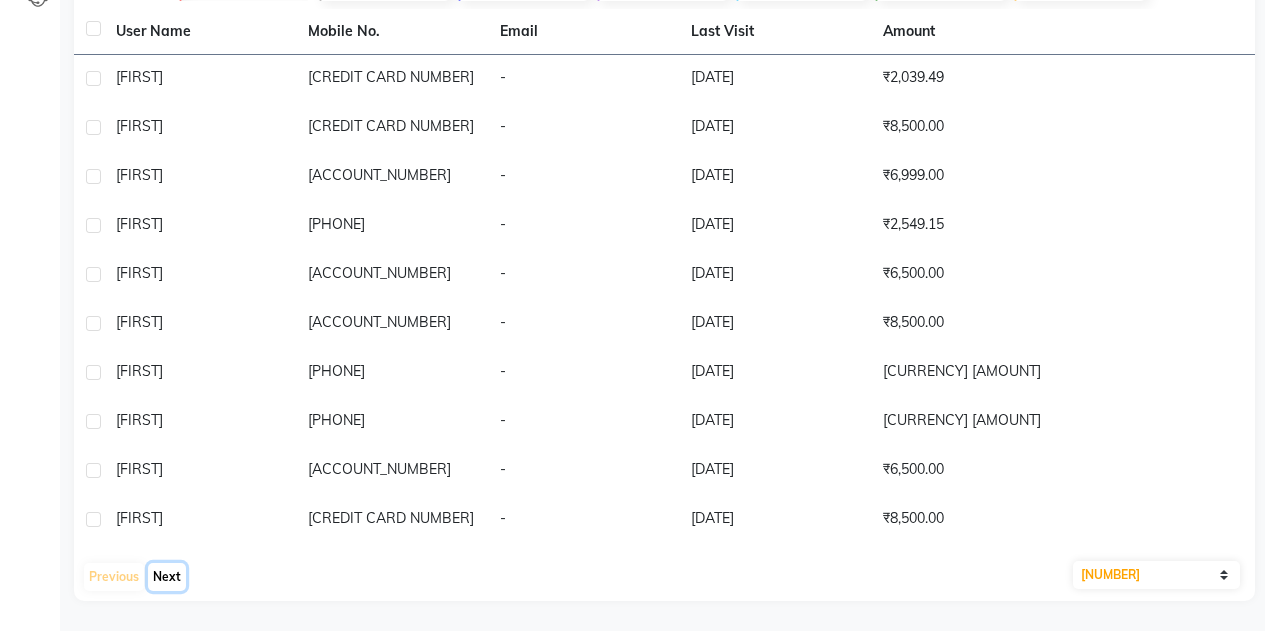 click on "Next" at bounding box center [167, 577] 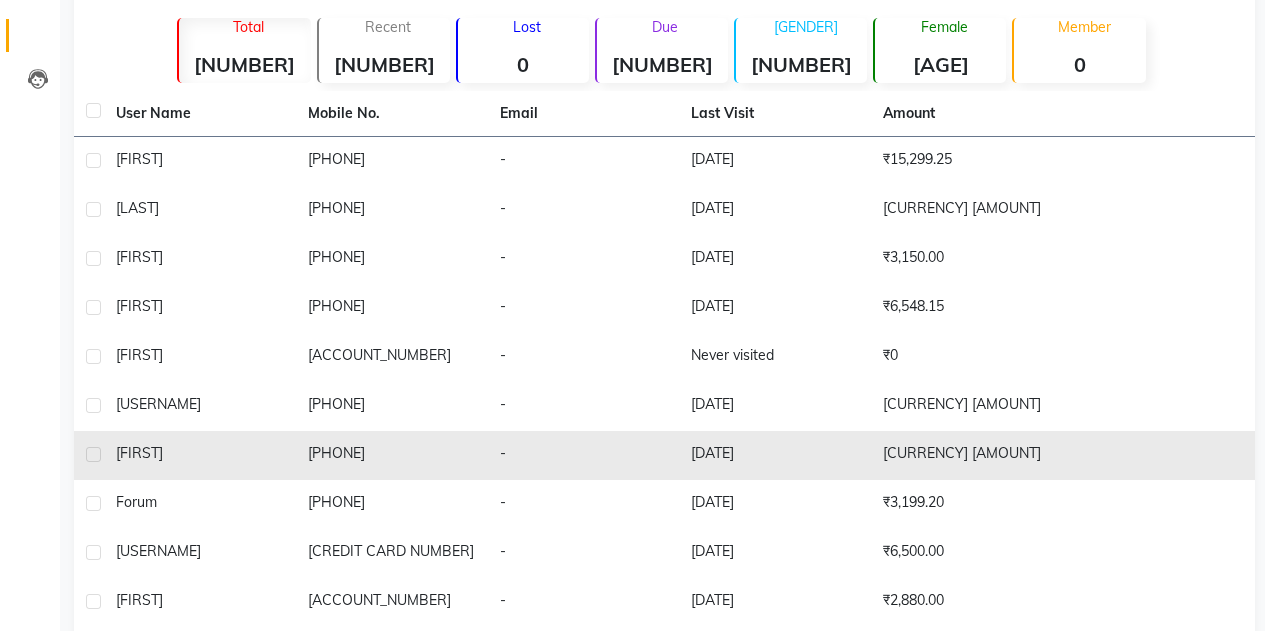 scroll, scrollTop: 235, scrollLeft: 0, axis: vertical 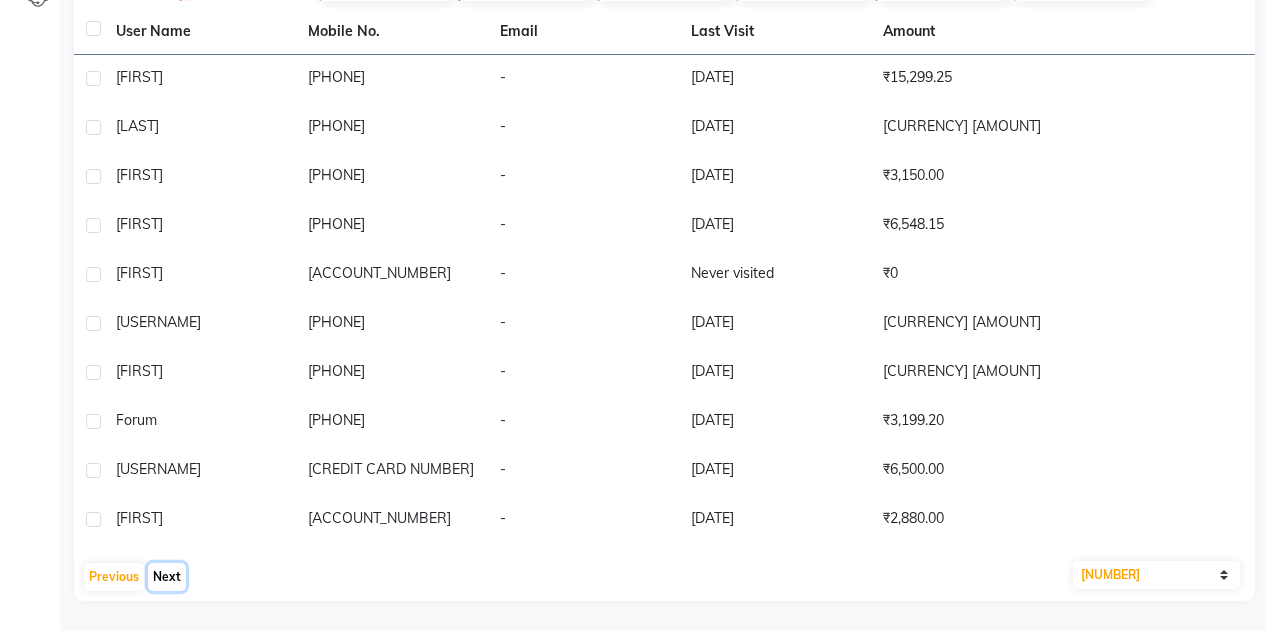click on "Next" at bounding box center (167, 577) 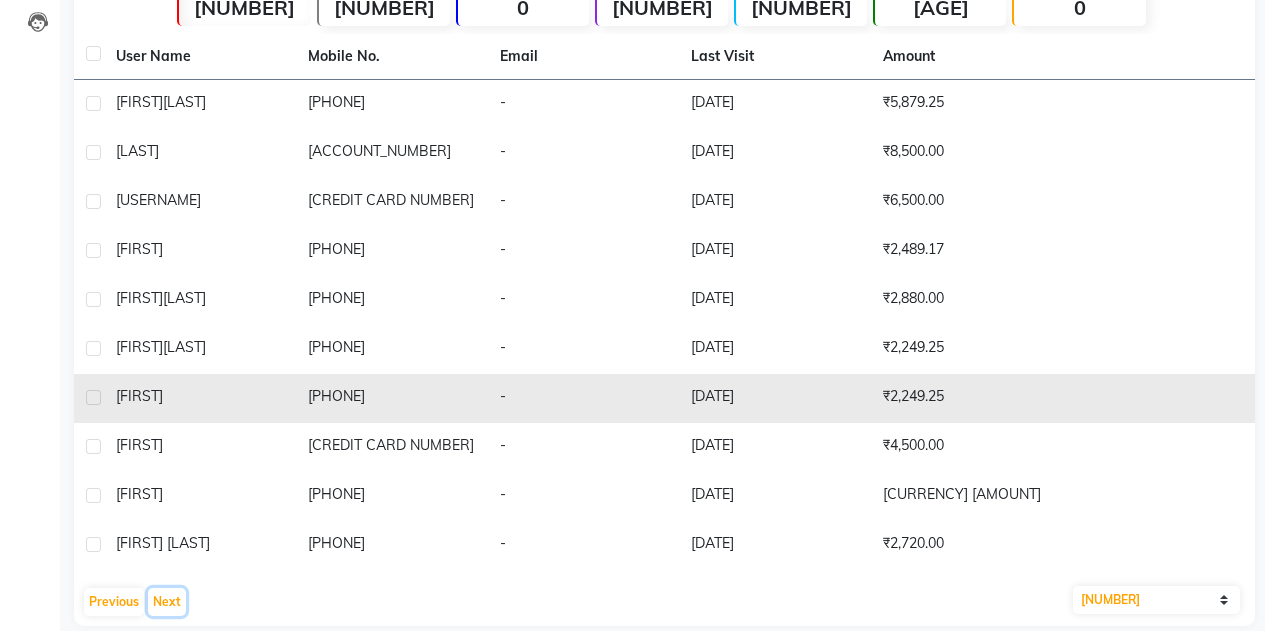 scroll, scrollTop: 235, scrollLeft: 0, axis: vertical 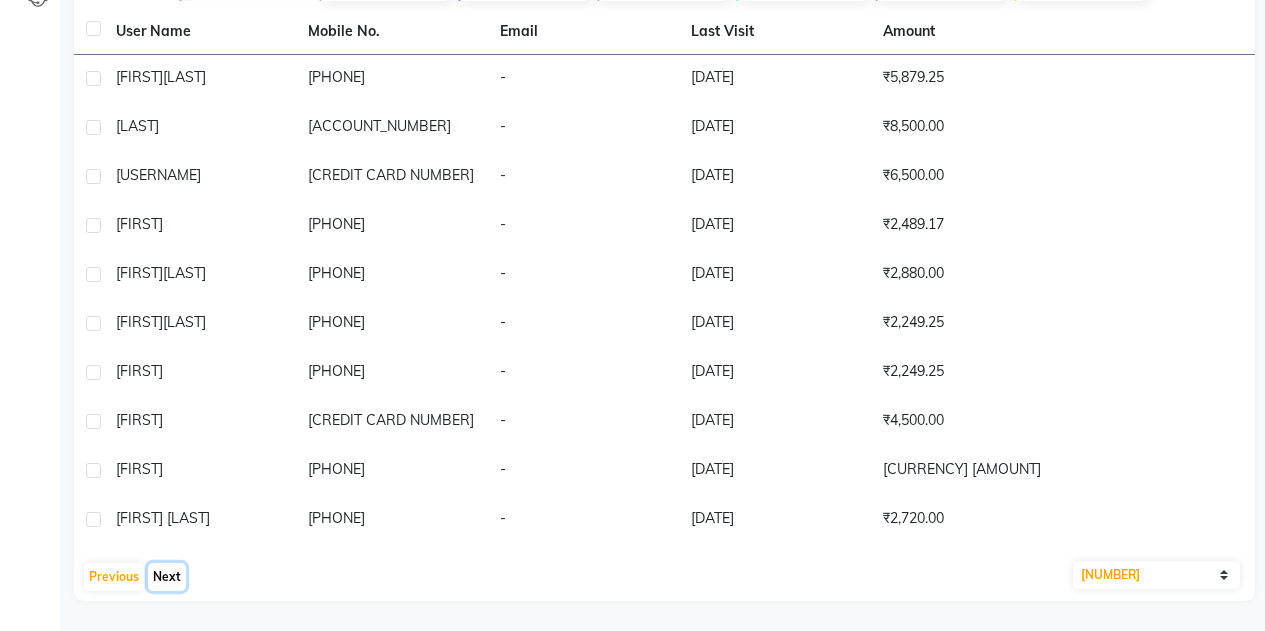 click on "Next" at bounding box center [167, 577] 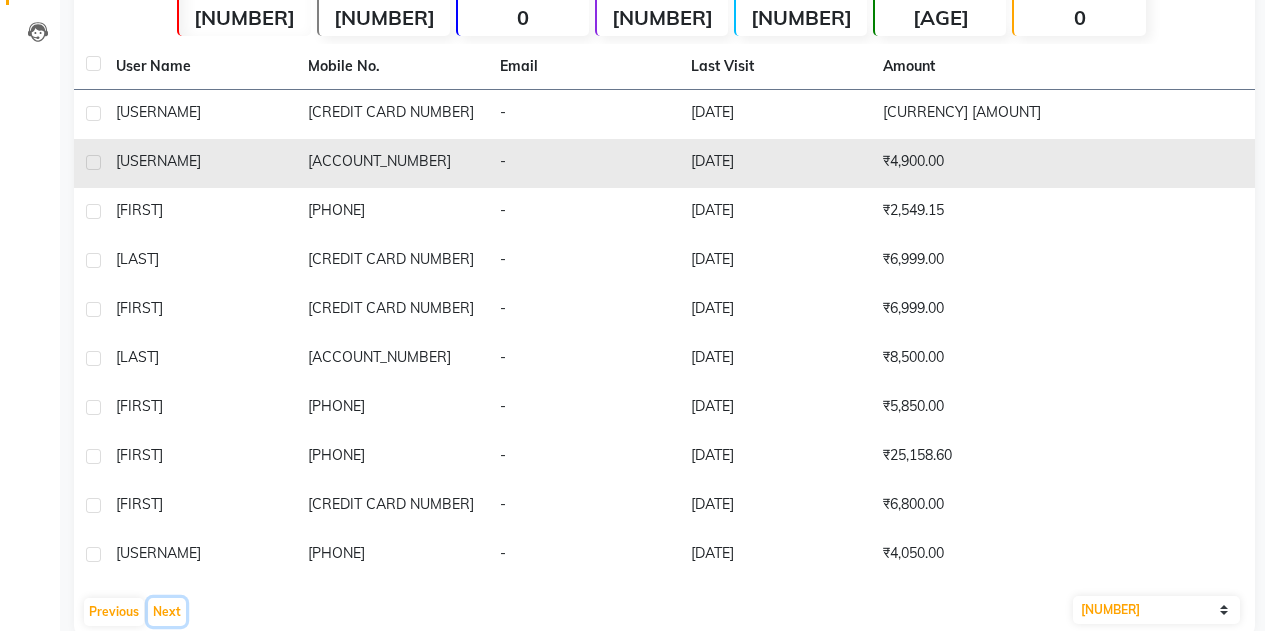 scroll, scrollTop: 235, scrollLeft: 0, axis: vertical 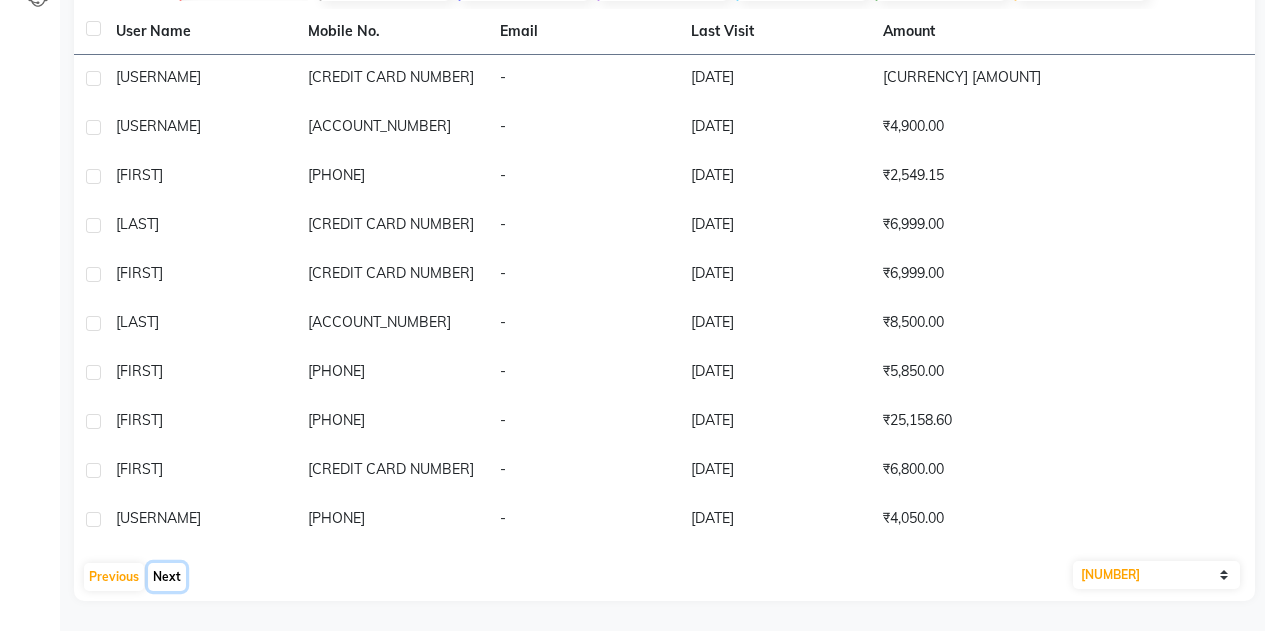 click on "Next" at bounding box center (167, 577) 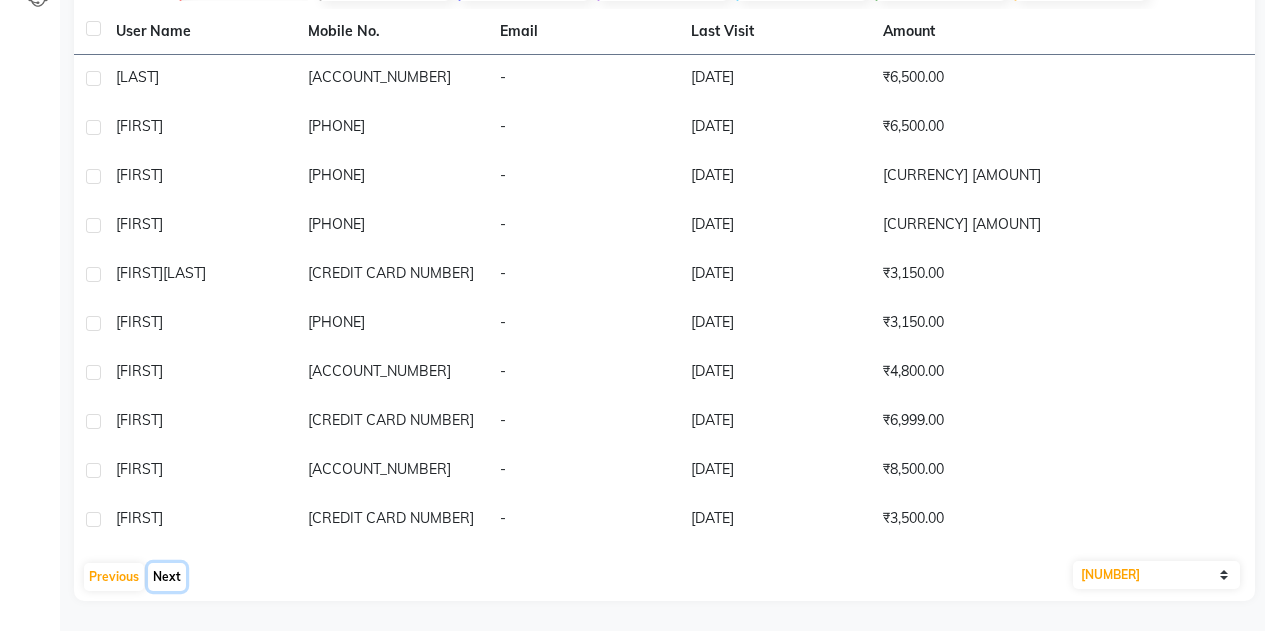 click on "Next" at bounding box center (167, 577) 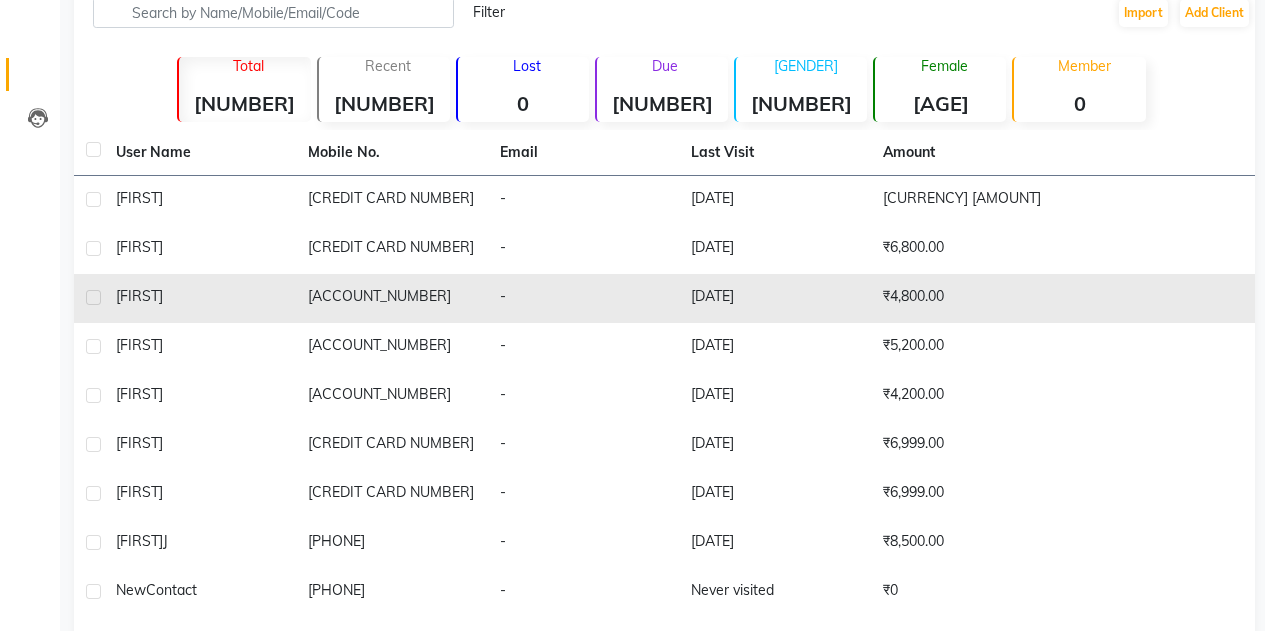 scroll, scrollTop: 235, scrollLeft: 0, axis: vertical 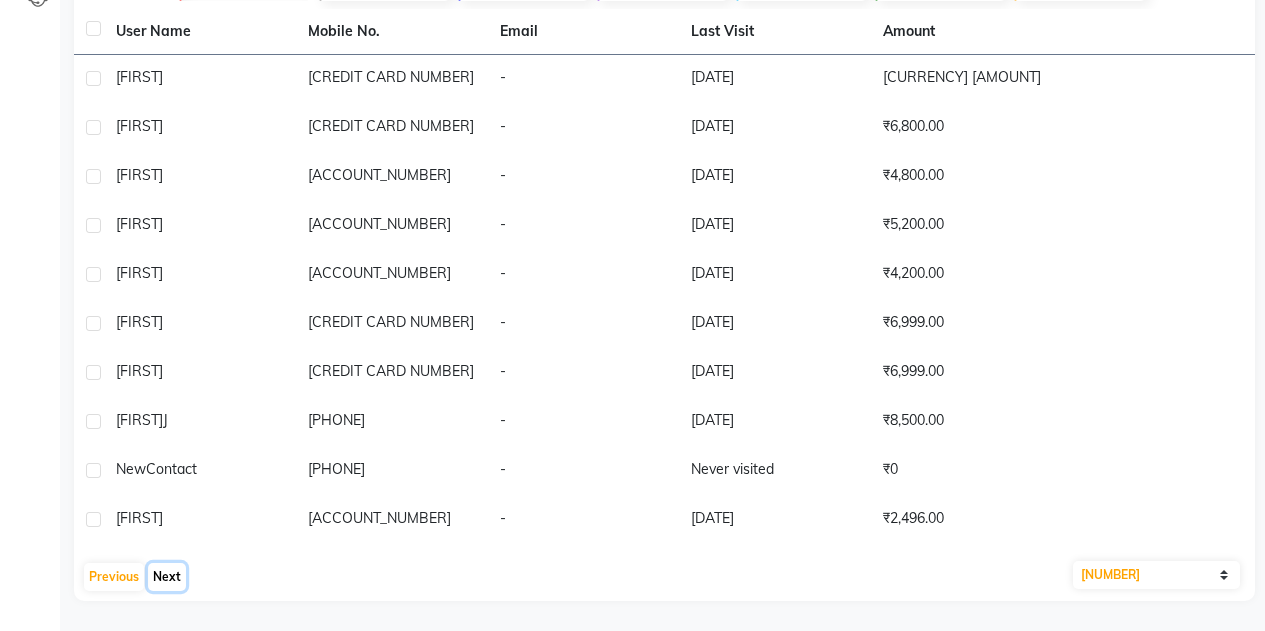 click on "Next" at bounding box center (167, 577) 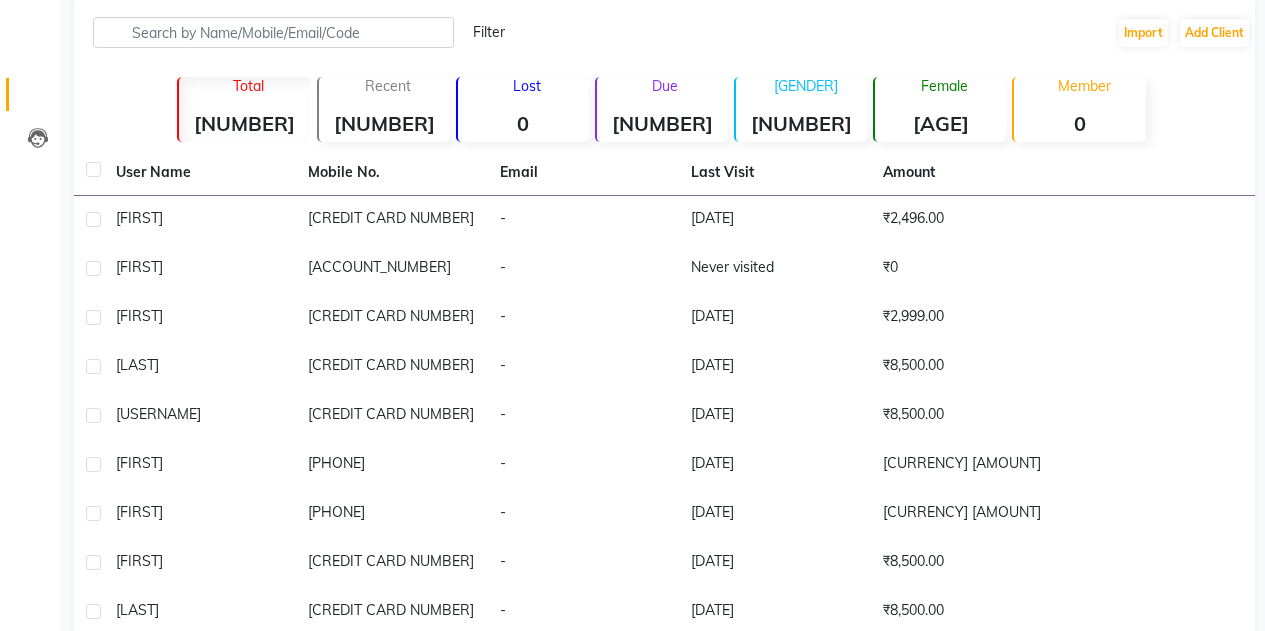 scroll, scrollTop: 0, scrollLeft: 0, axis: both 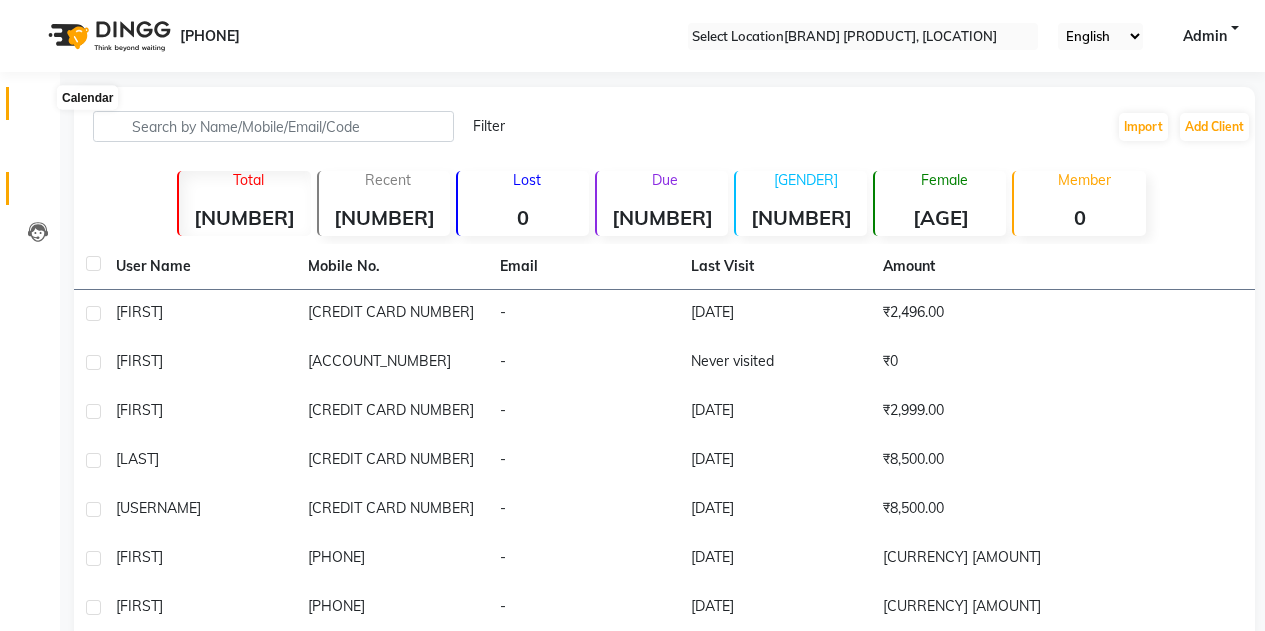 click at bounding box center [38, 108] 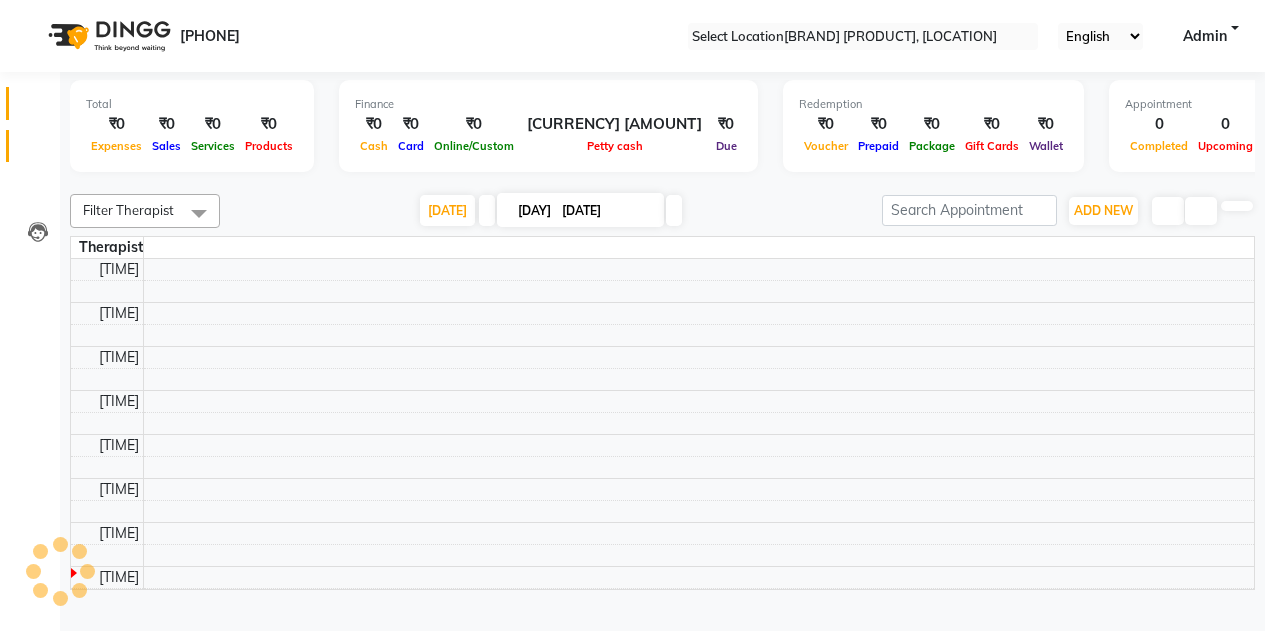 scroll, scrollTop: 265, scrollLeft: 0, axis: vertical 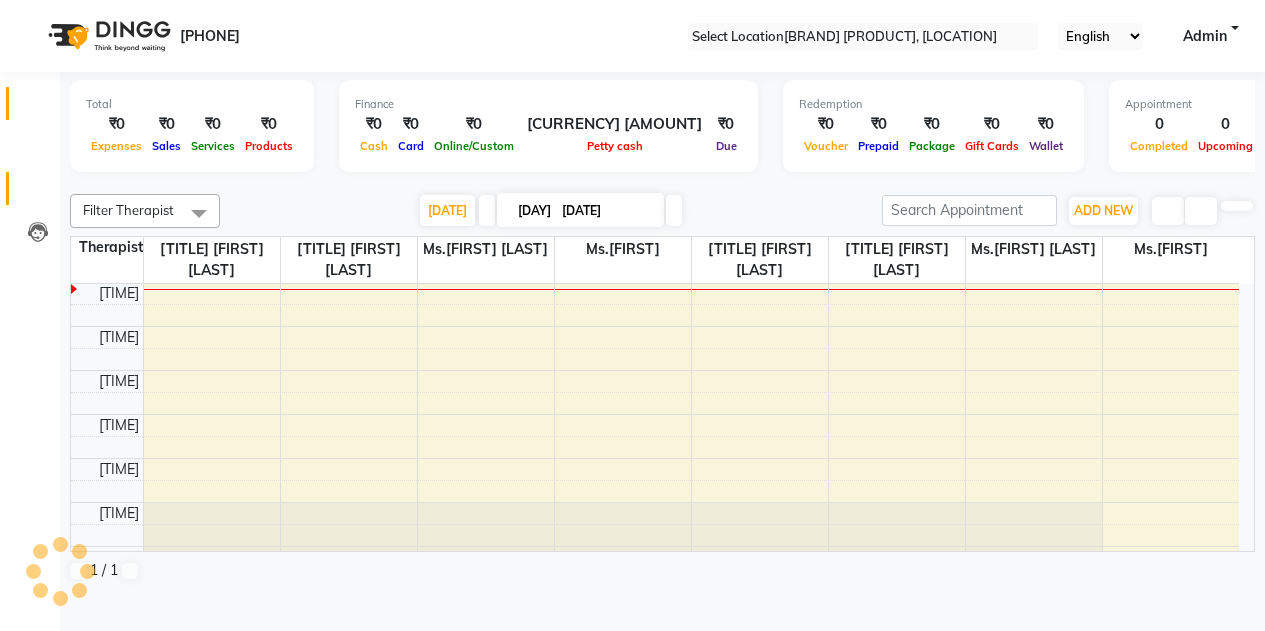 click on "Clients" at bounding box center [30, 188] 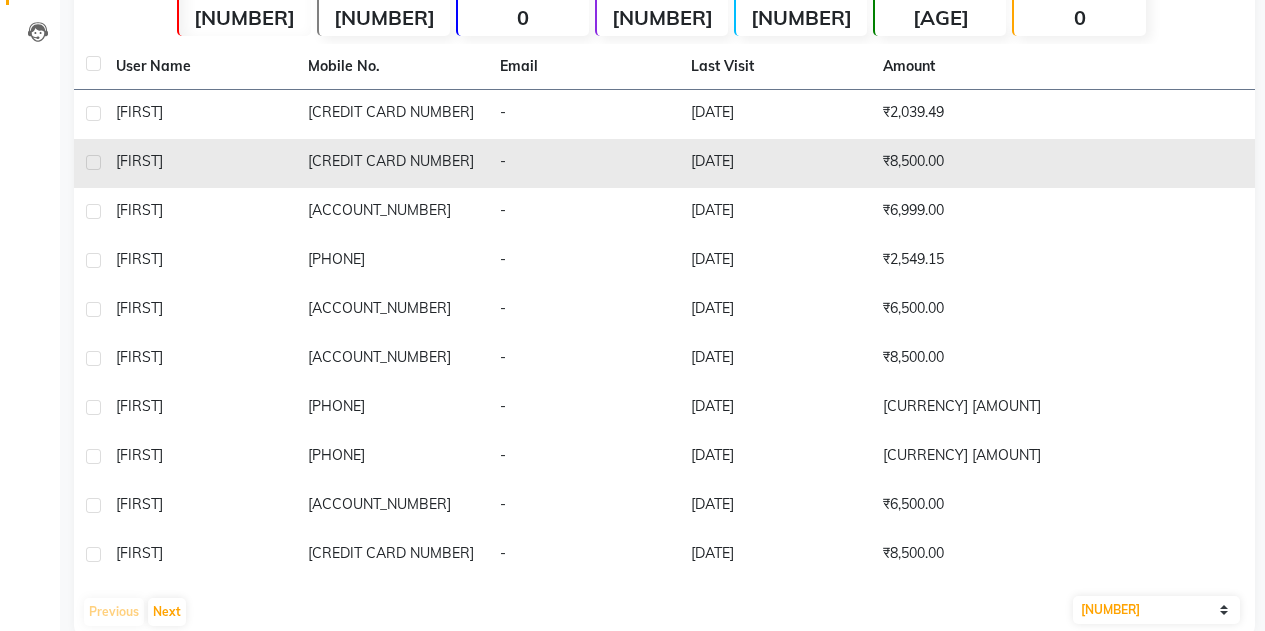 scroll, scrollTop: 235, scrollLeft: 0, axis: vertical 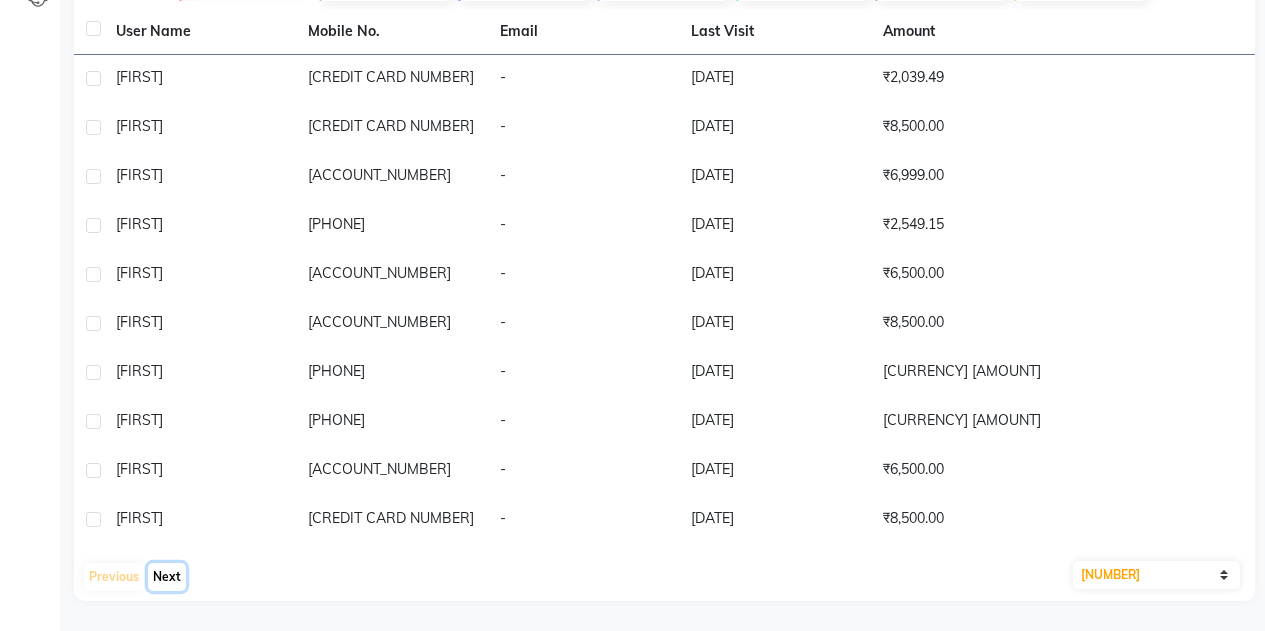 click on "Next" at bounding box center (167, 577) 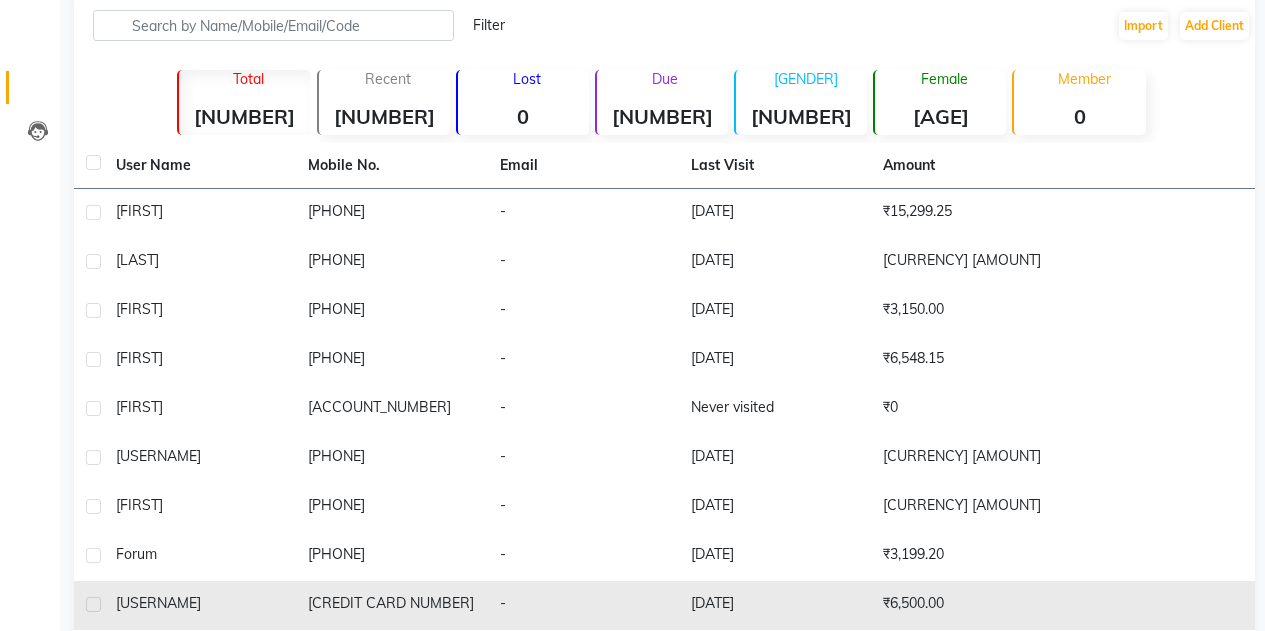 scroll, scrollTop: 0, scrollLeft: 0, axis: both 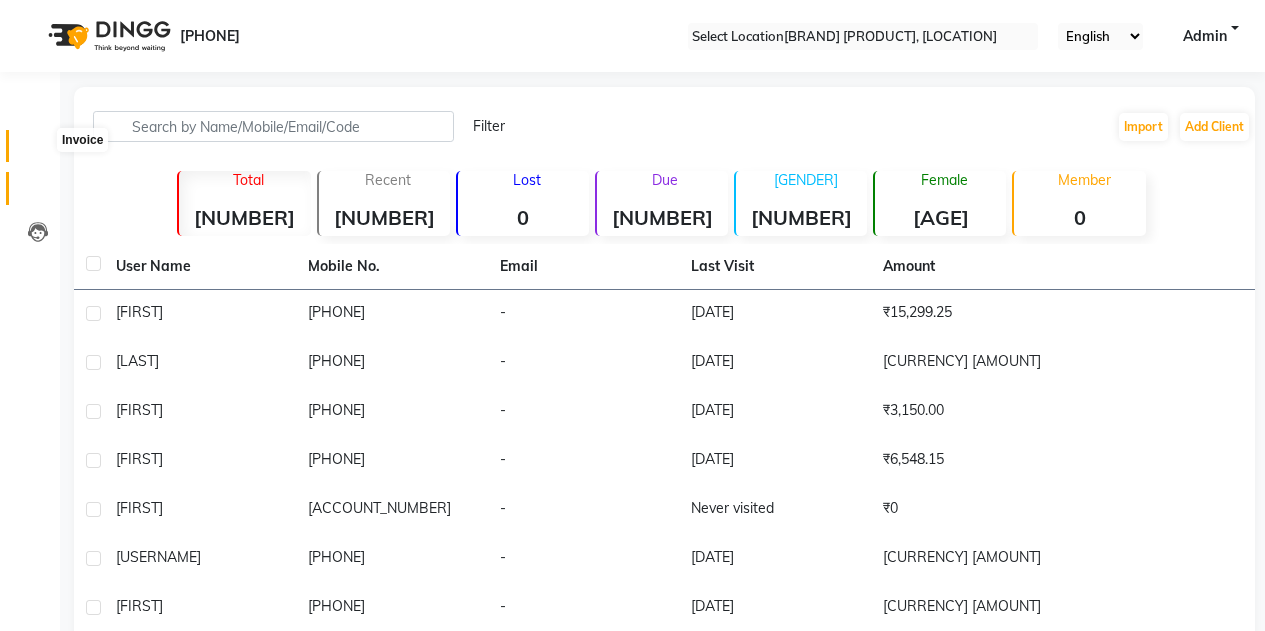 click at bounding box center [38, 151] 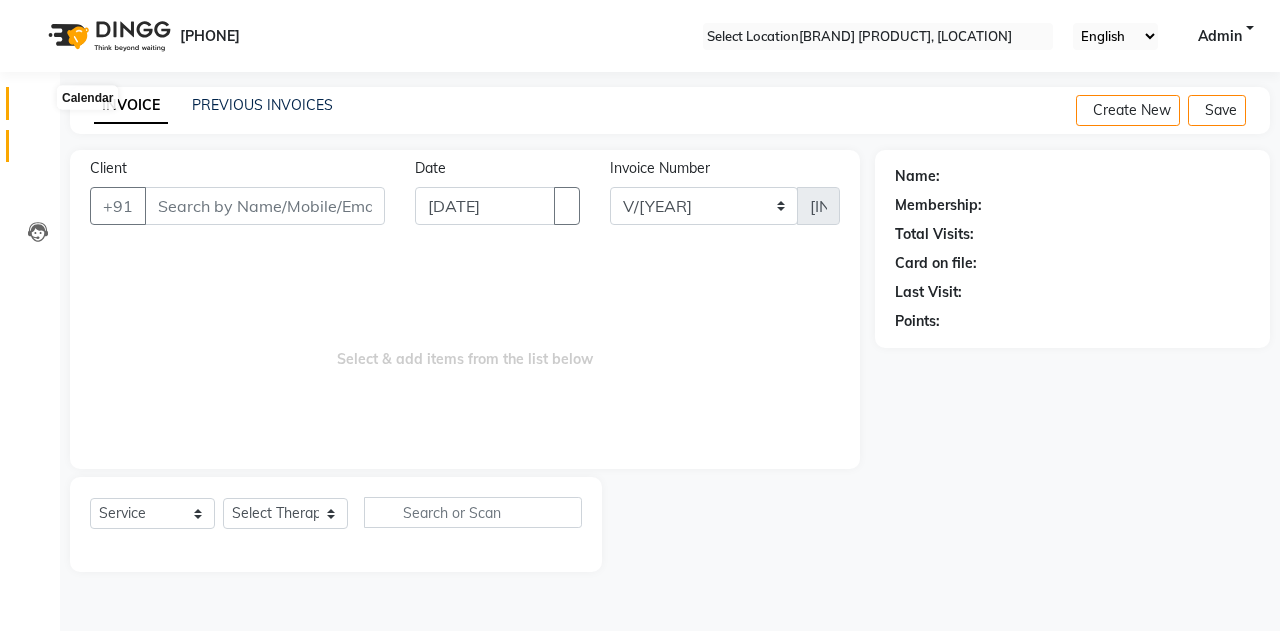 click at bounding box center [38, 108] 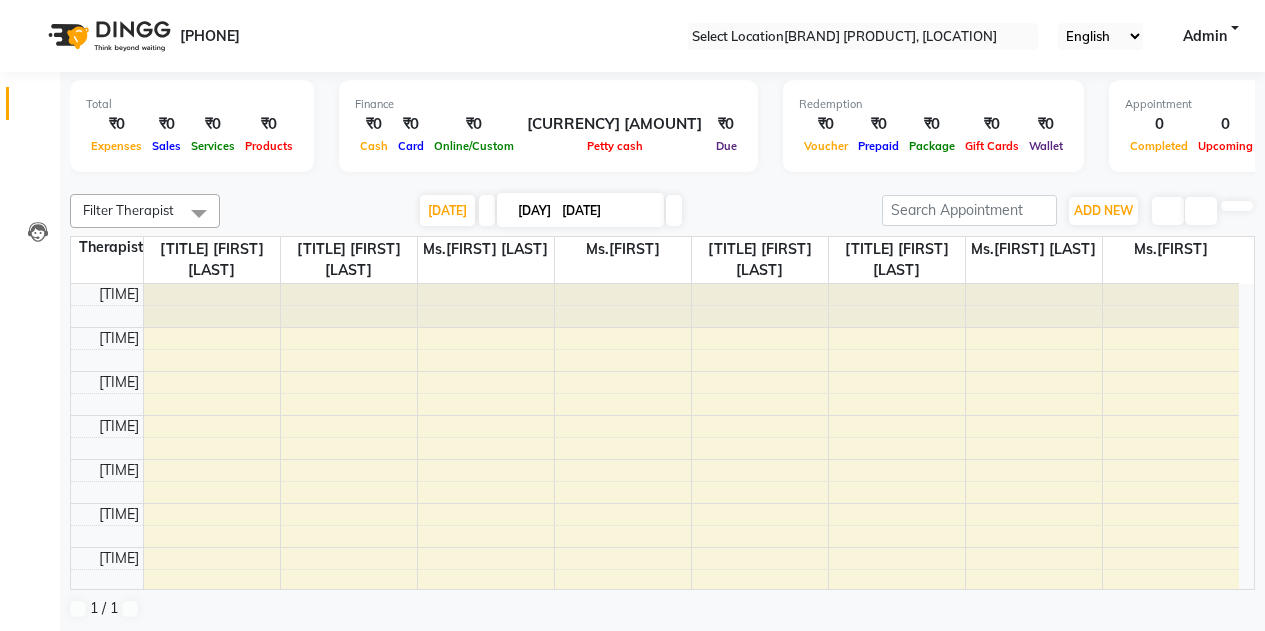 scroll, scrollTop: 0, scrollLeft: 0, axis: both 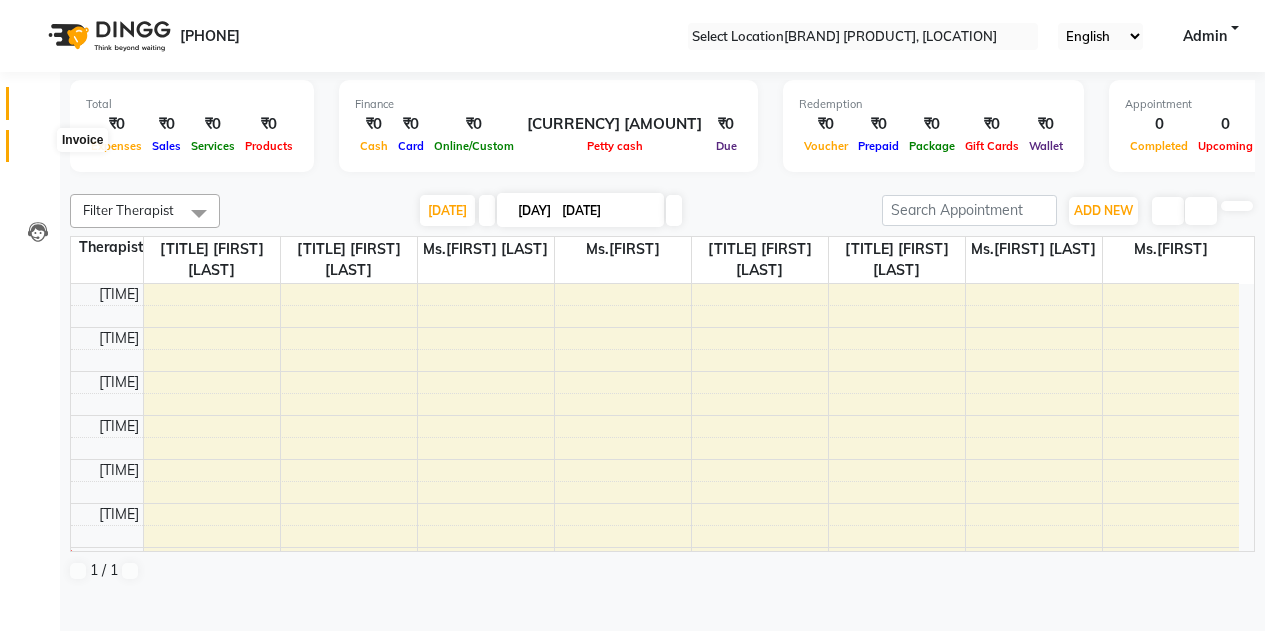 click at bounding box center [38, 151] 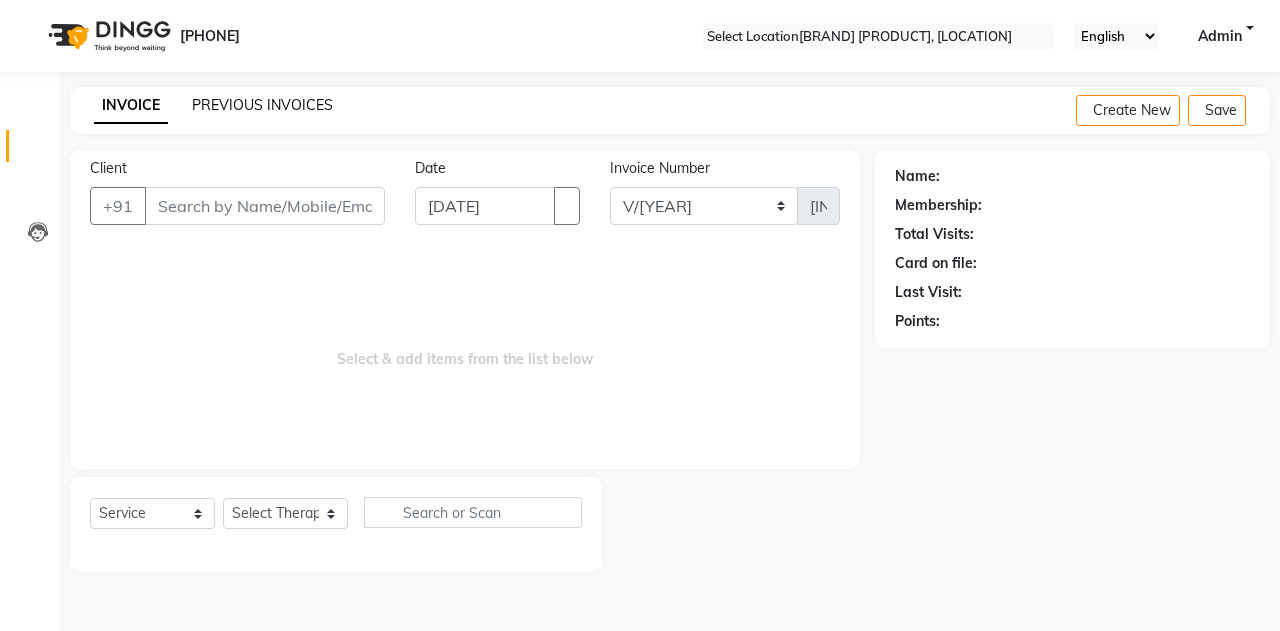 click on "PREVIOUS INVOICES" at bounding box center (262, 105) 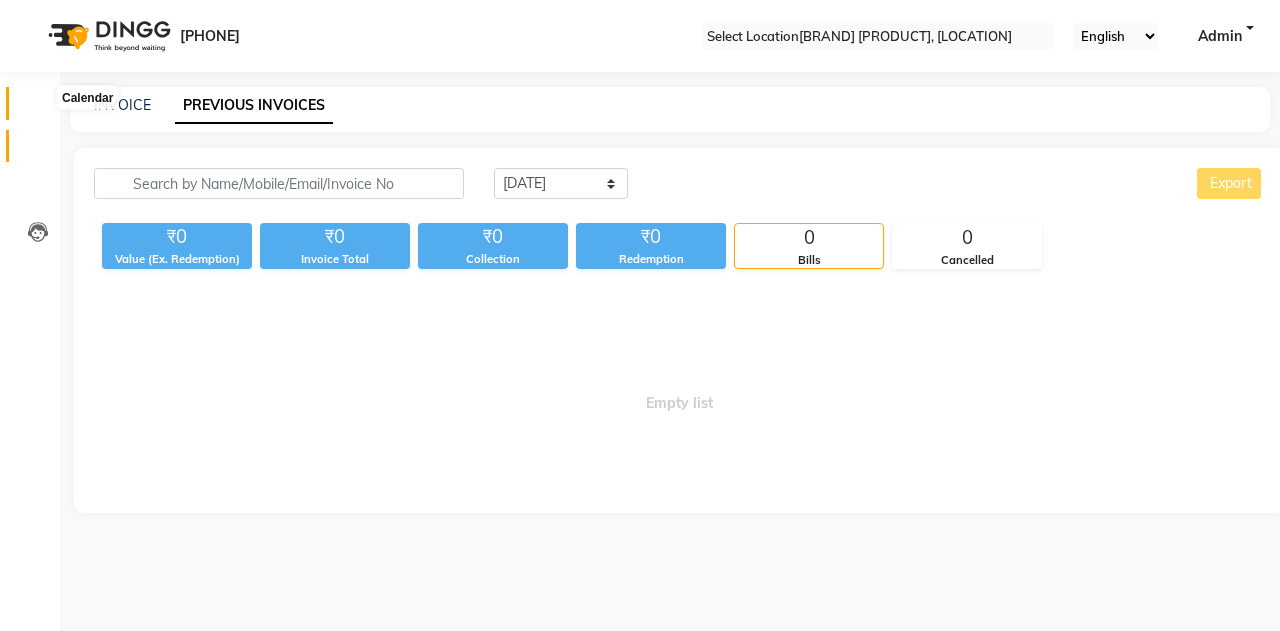 click at bounding box center [38, 108] 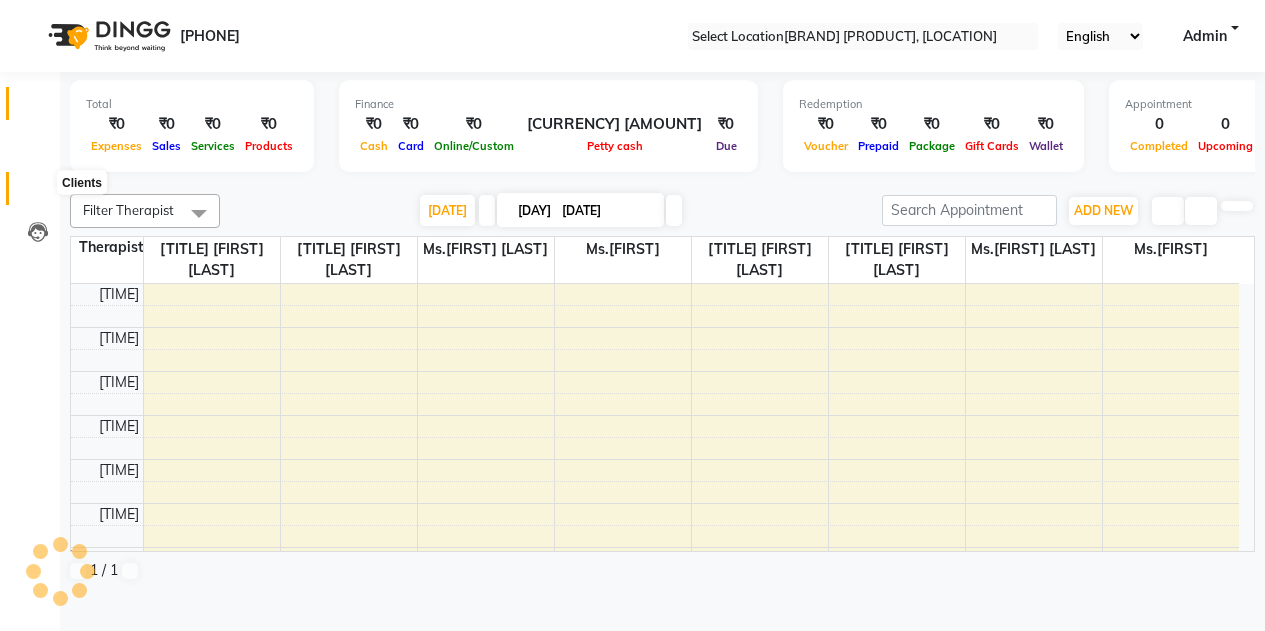 scroll, scrollTop: 0, scrollLeft: 0, axis: both 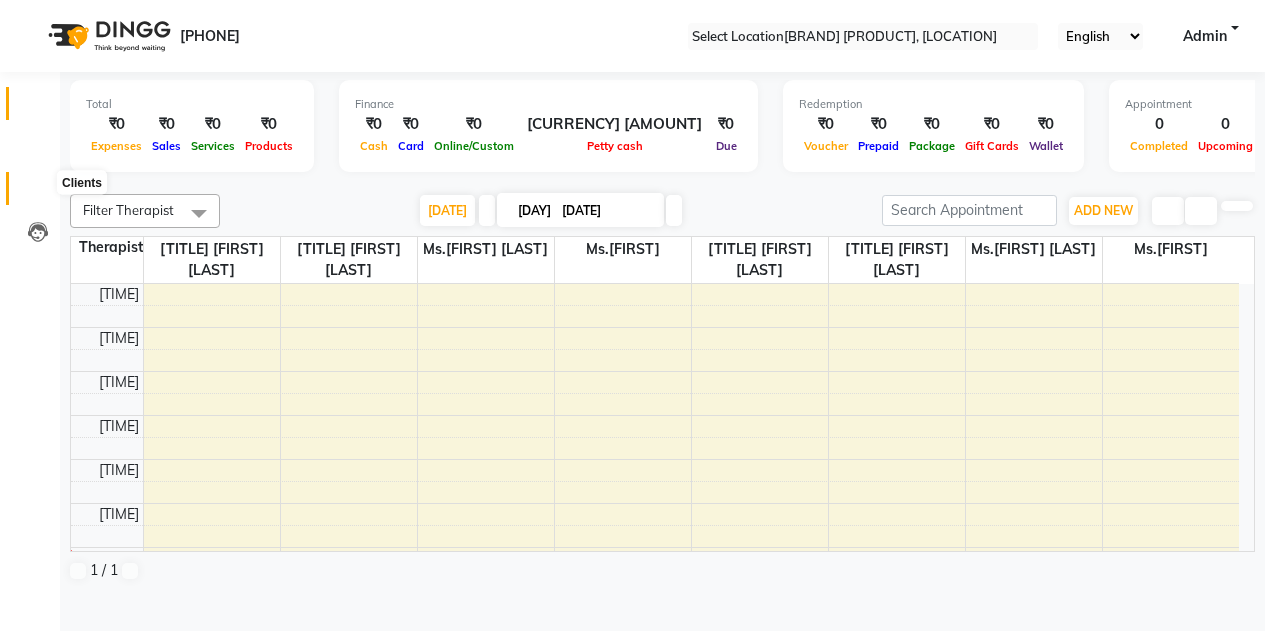 click at bounding box center (38, 193) 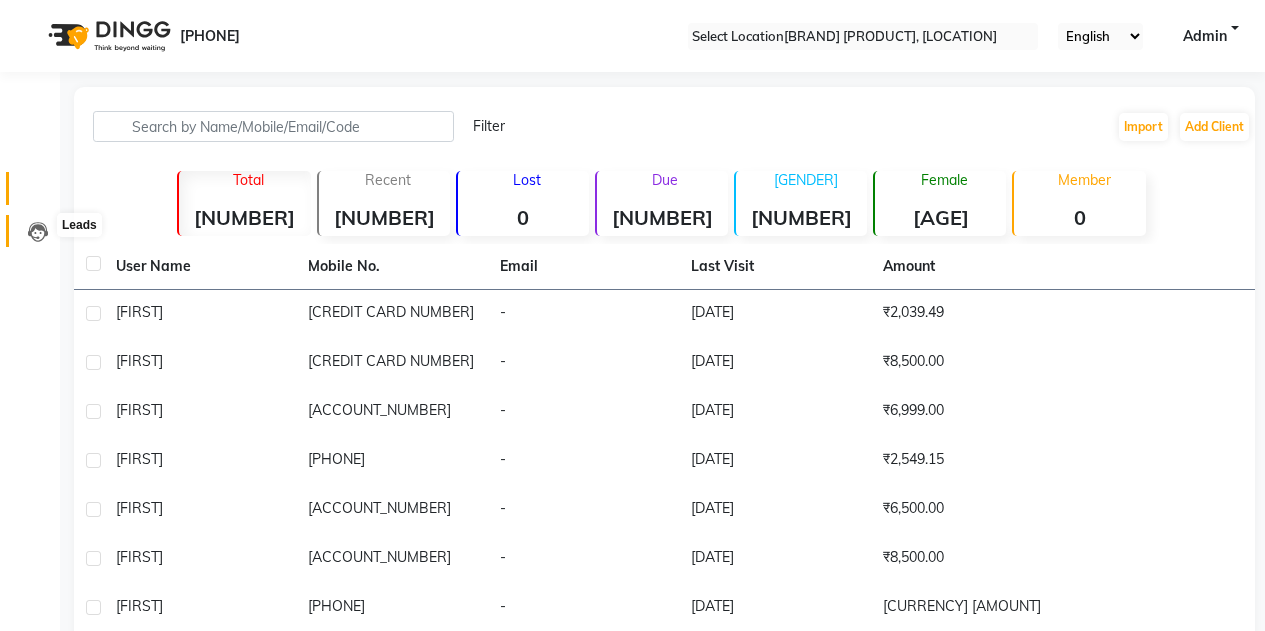 click at bounding box center (38, 232) 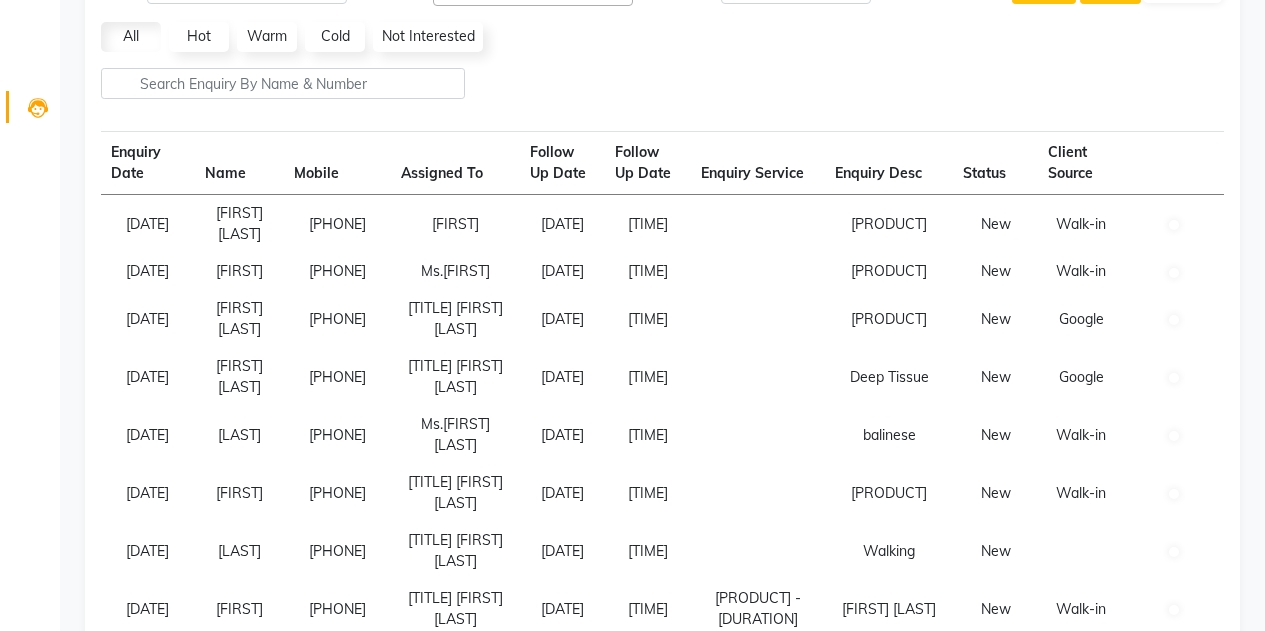 scroll, scrollTop: 100, scrollLeft: 0, axis: vertical 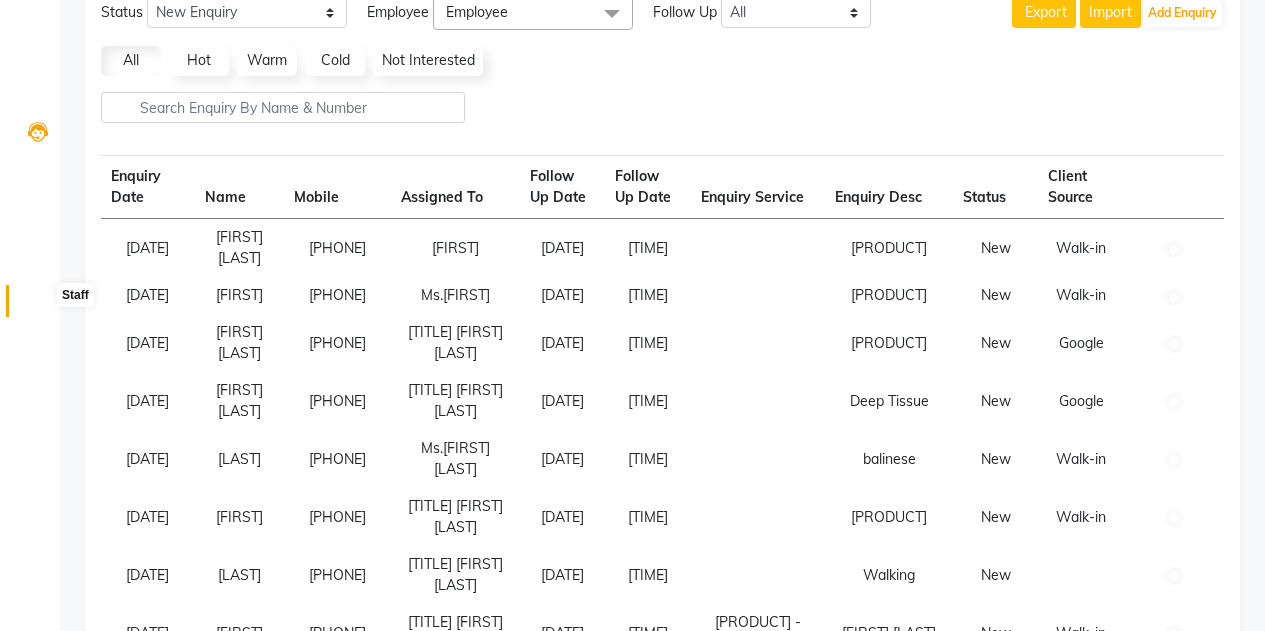 click at bounding box center (38, 306) 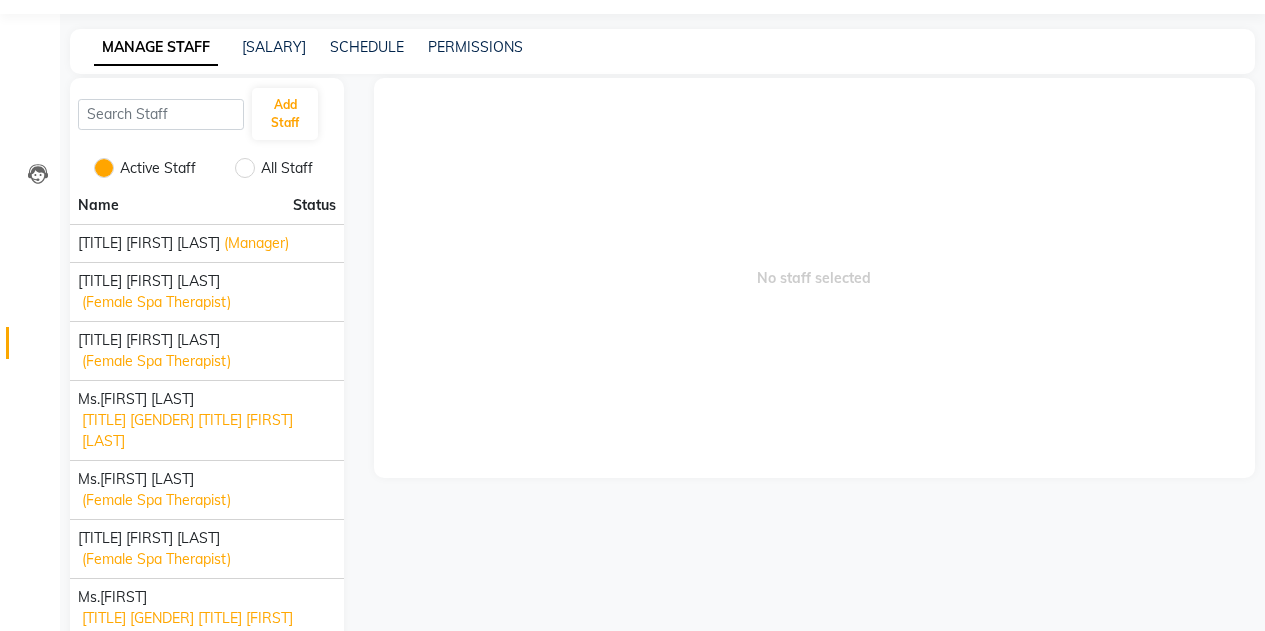 scroll, scrollTop: 0, scrollLeft: 0, axis: both 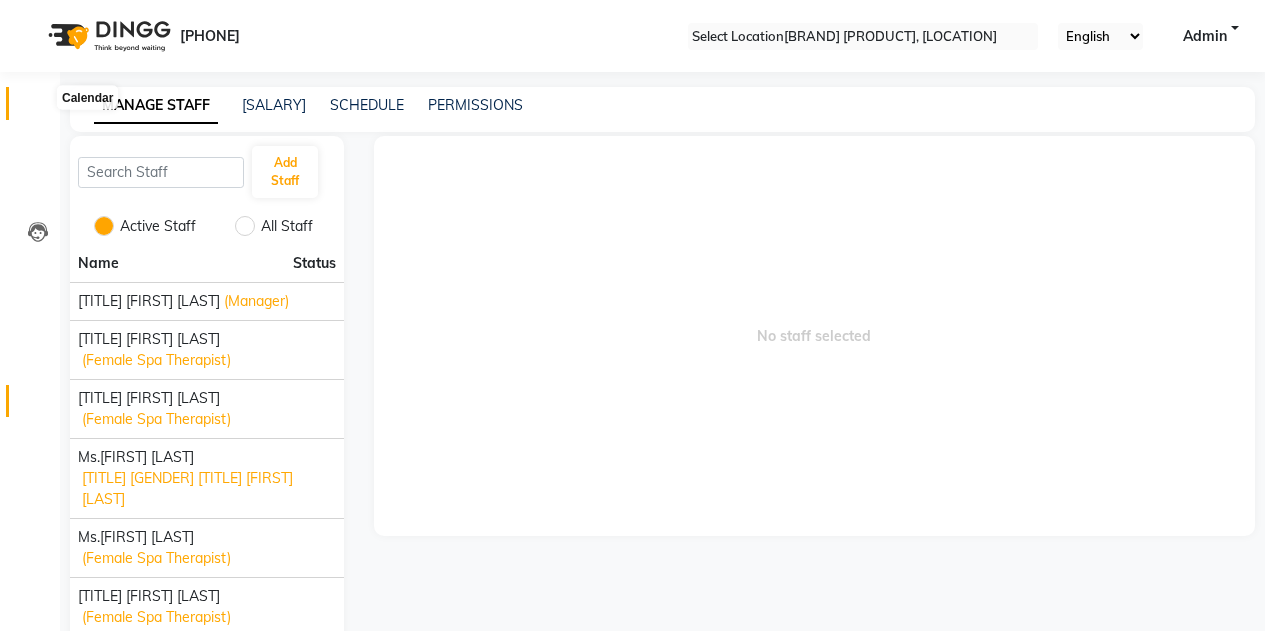 click at bounding box center [37, 108] 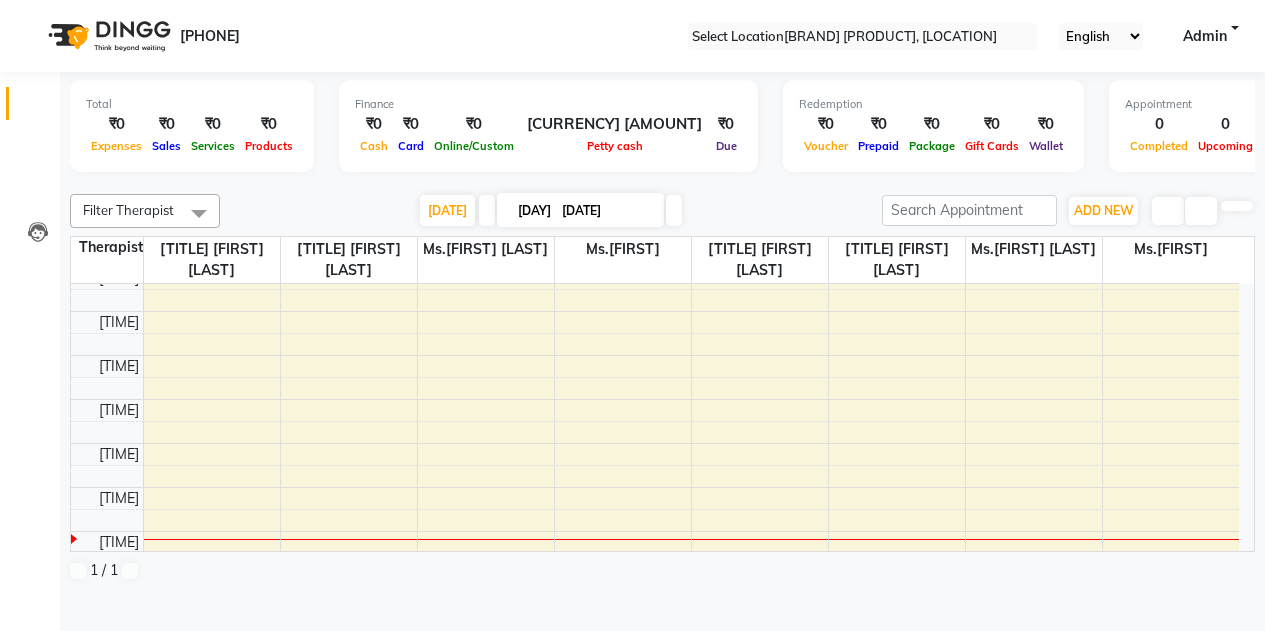 scroll, scrollTop: 0, scrollLeft: 0, axis: both 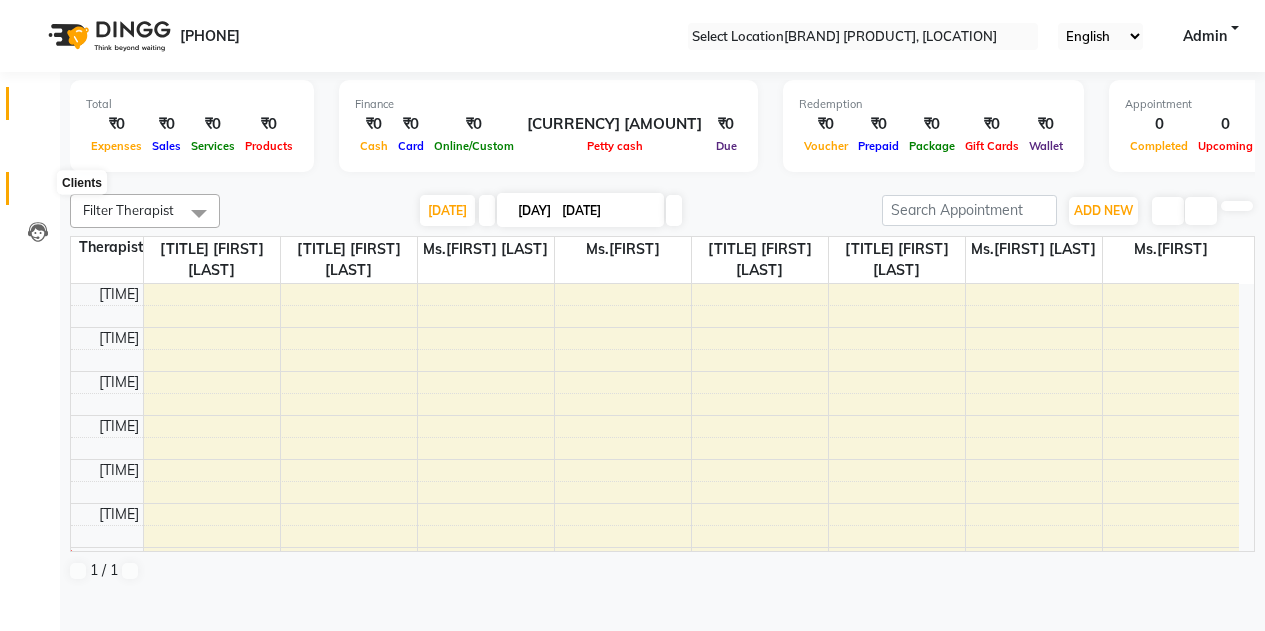 click at bounding box center (38, 193) 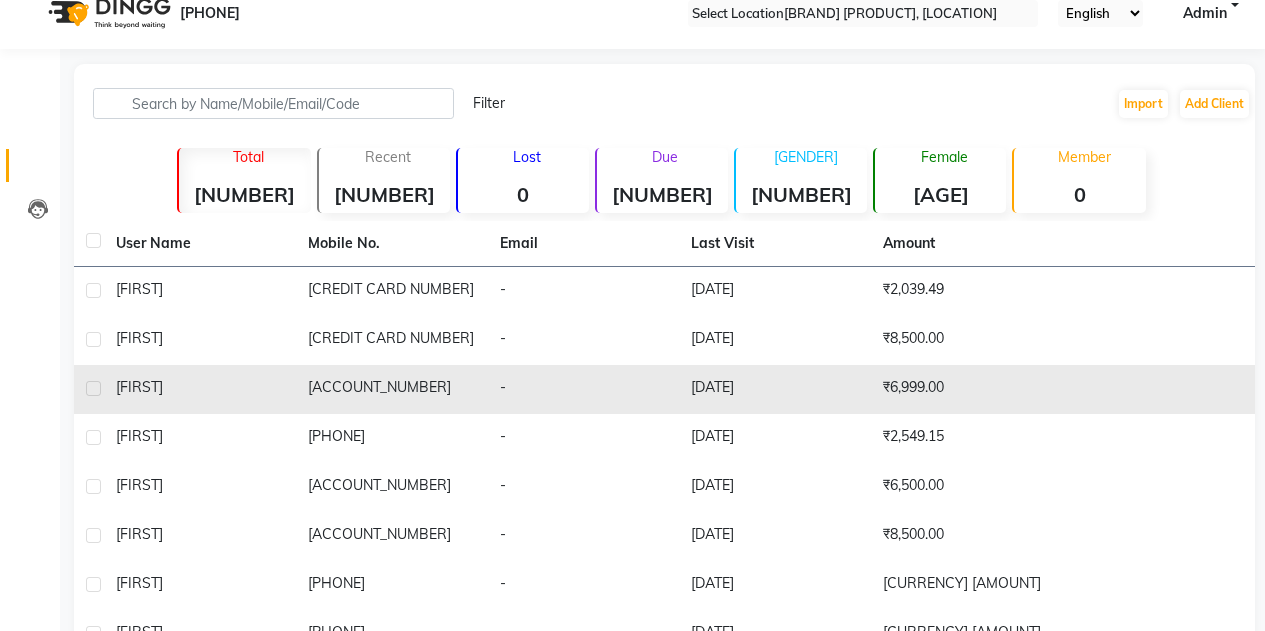 scroll, scrollTop: 0, scrollLeft: 0, axis: both 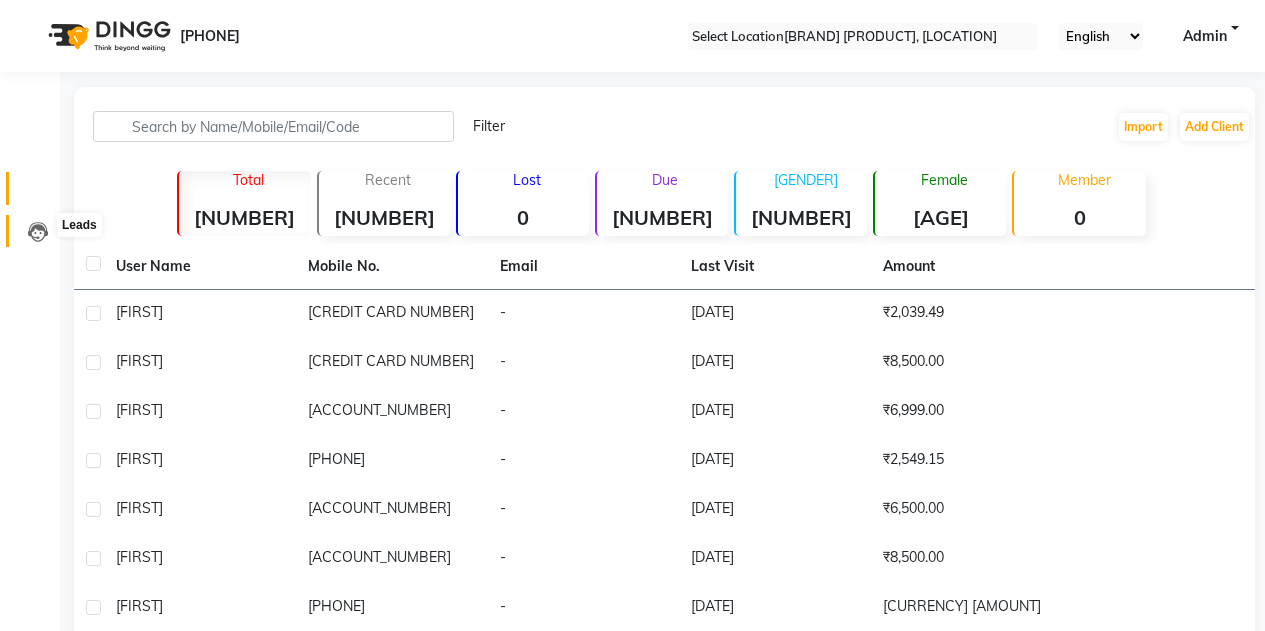 click at bounding box center (38, 232) 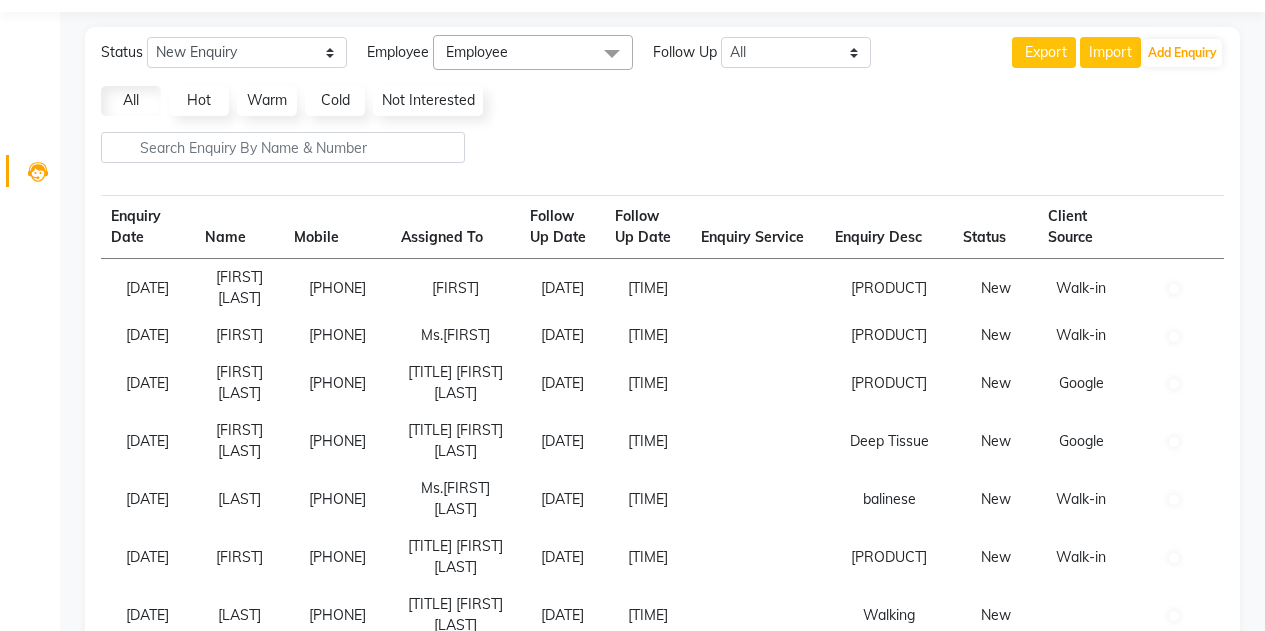 scroll, scrollTop: 0, scrollLeft: 0, axis: both 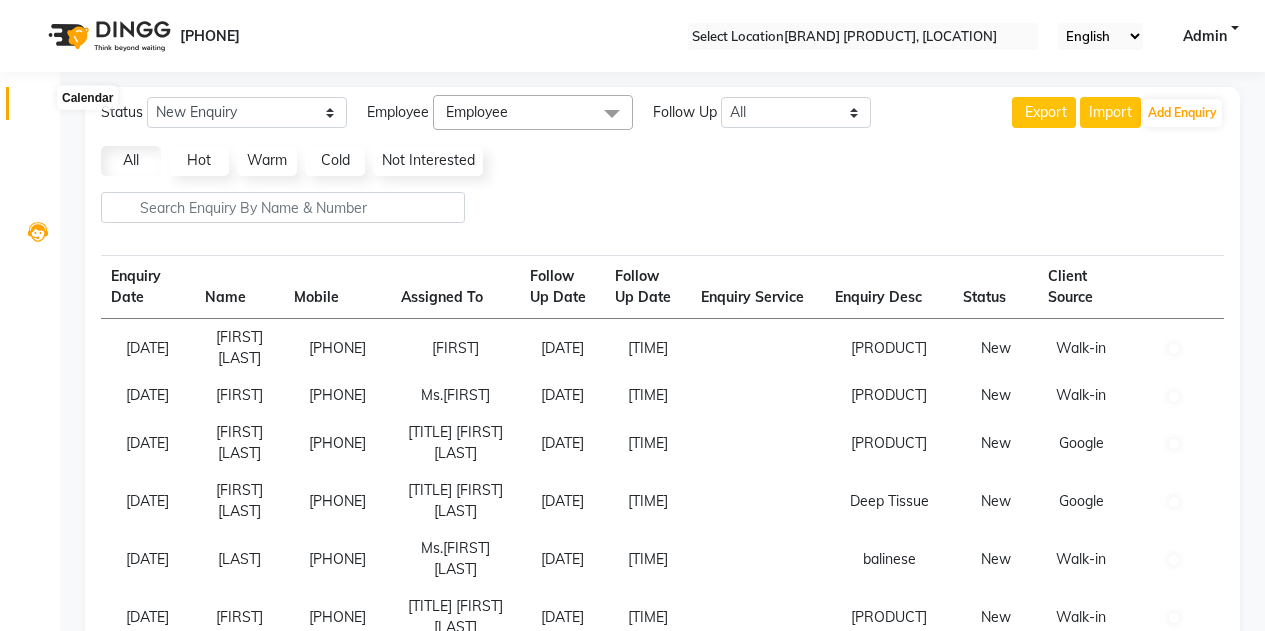 click at bounding box center [37, 108] 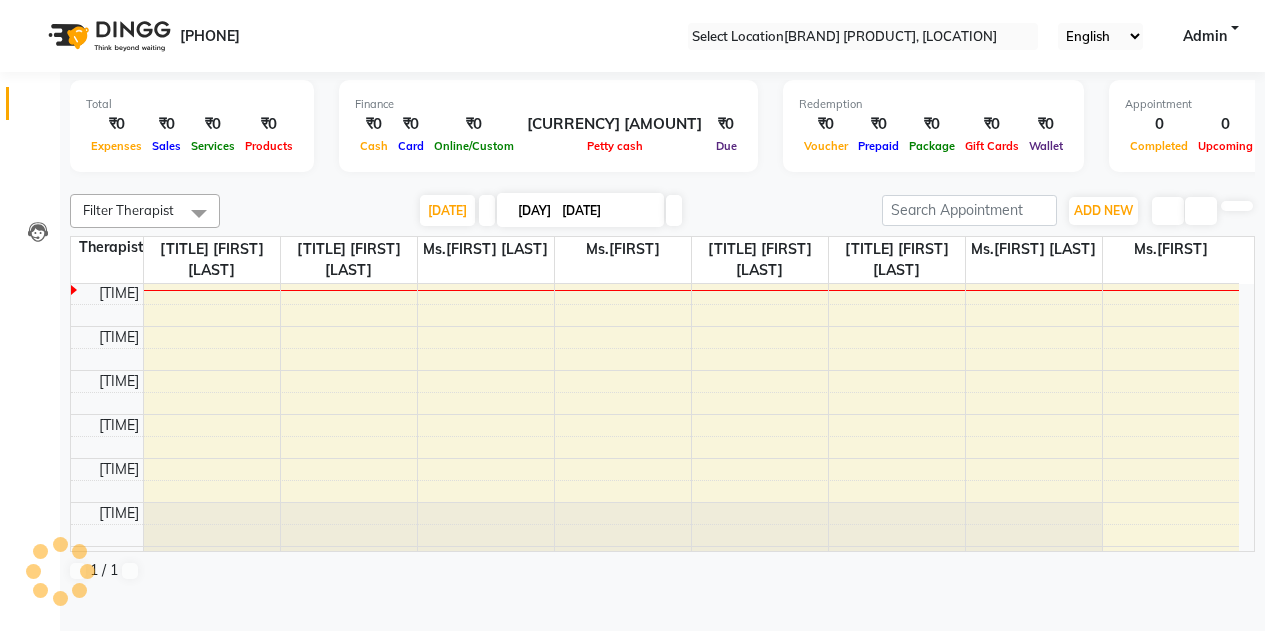 scroll, scrollTop: 0, scrollLeft: 0, axis: both 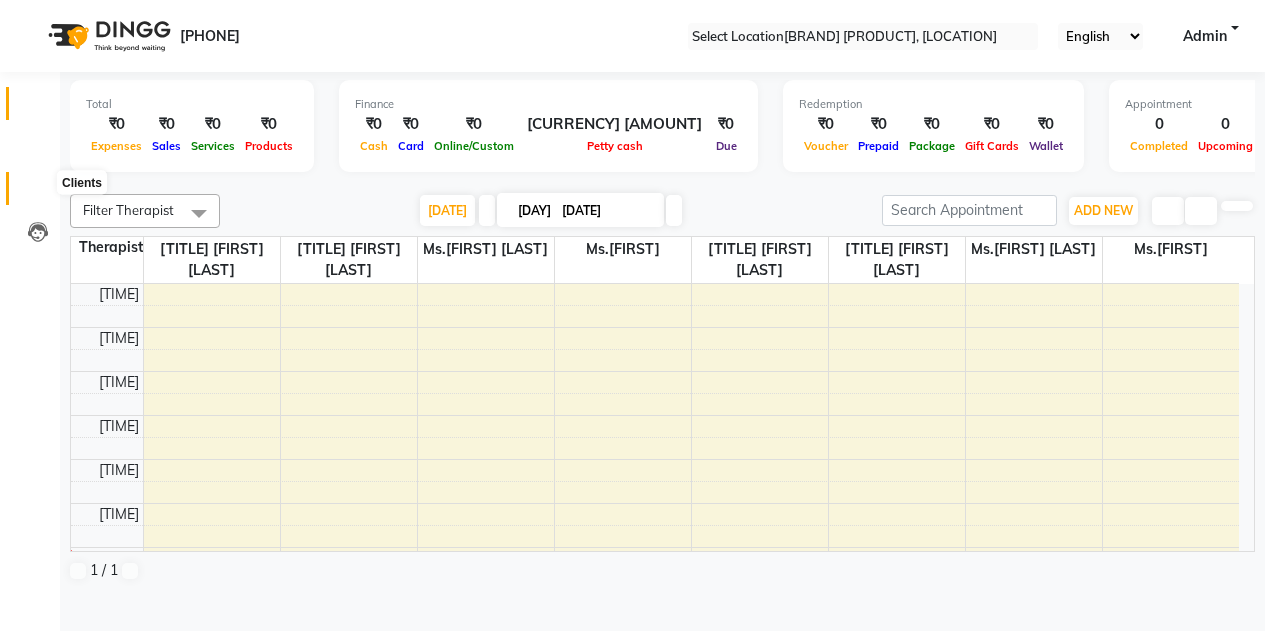 click at bounding box center (38, 193) 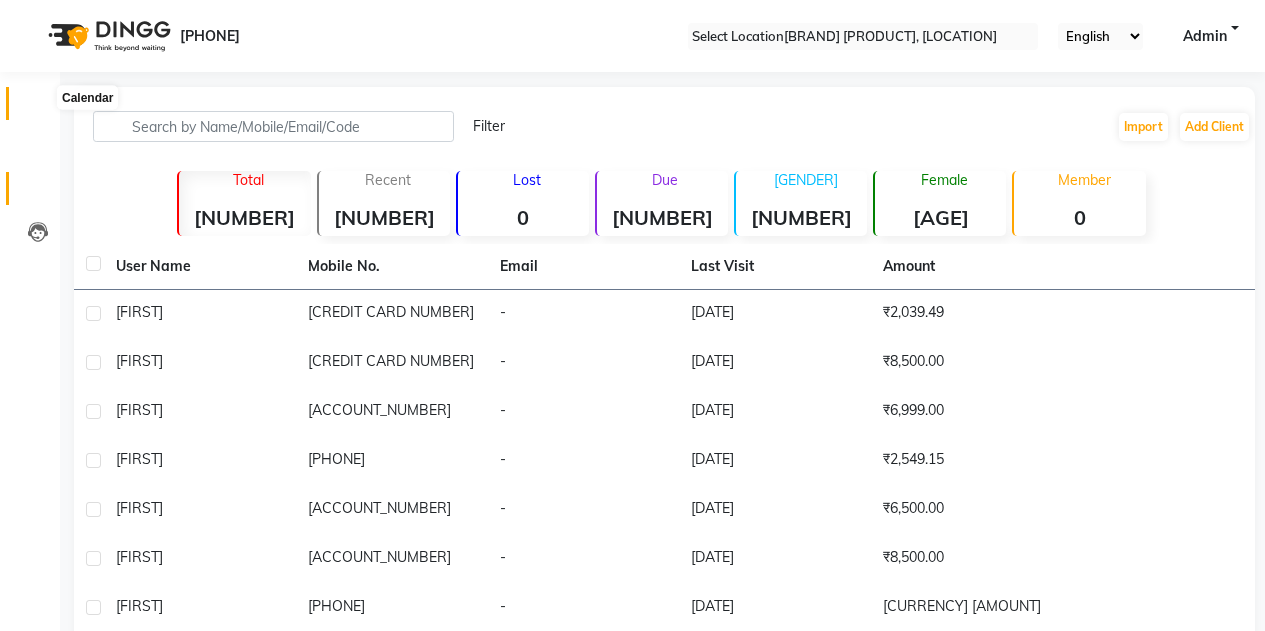 click at bounding box center [38, 108] 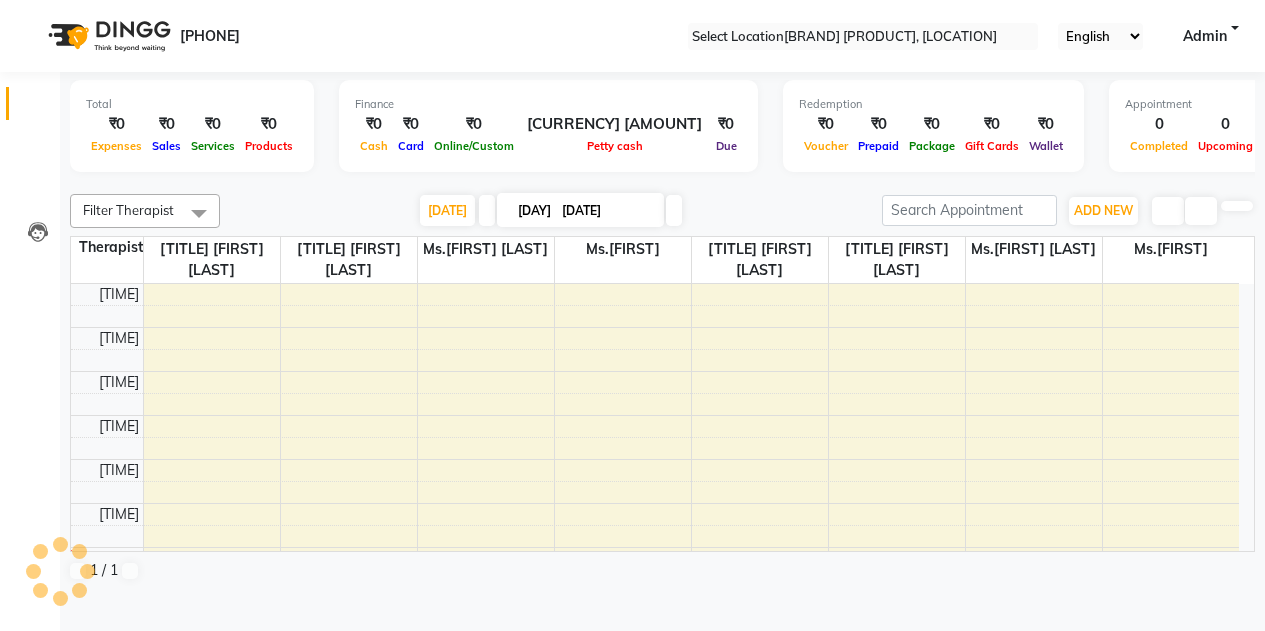 scroll, scrollTop: 0, scrollLeft: 0, axis: both 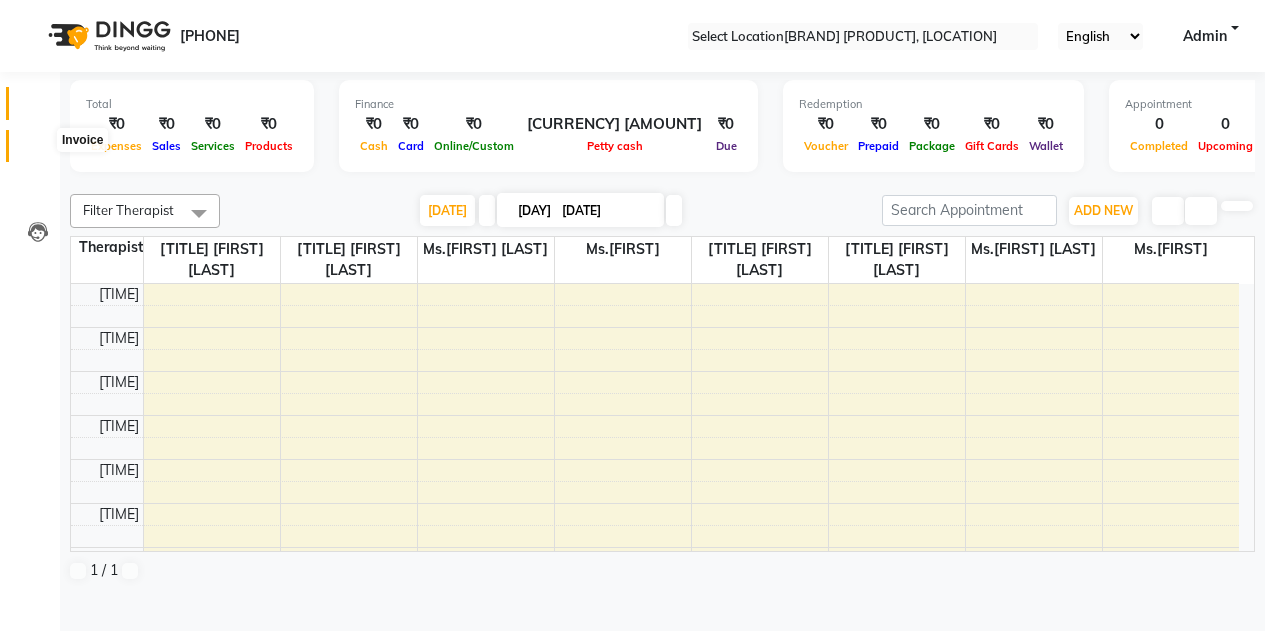 click at bounding box center [38, 151] 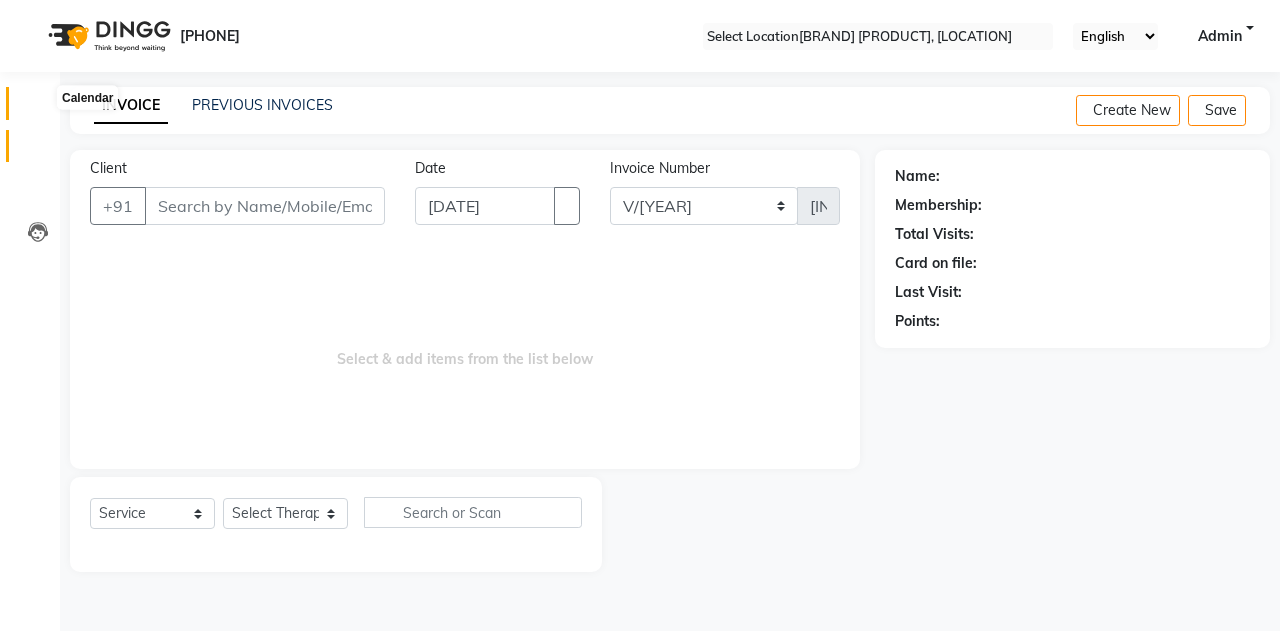 click at bounding box center (38, 108) 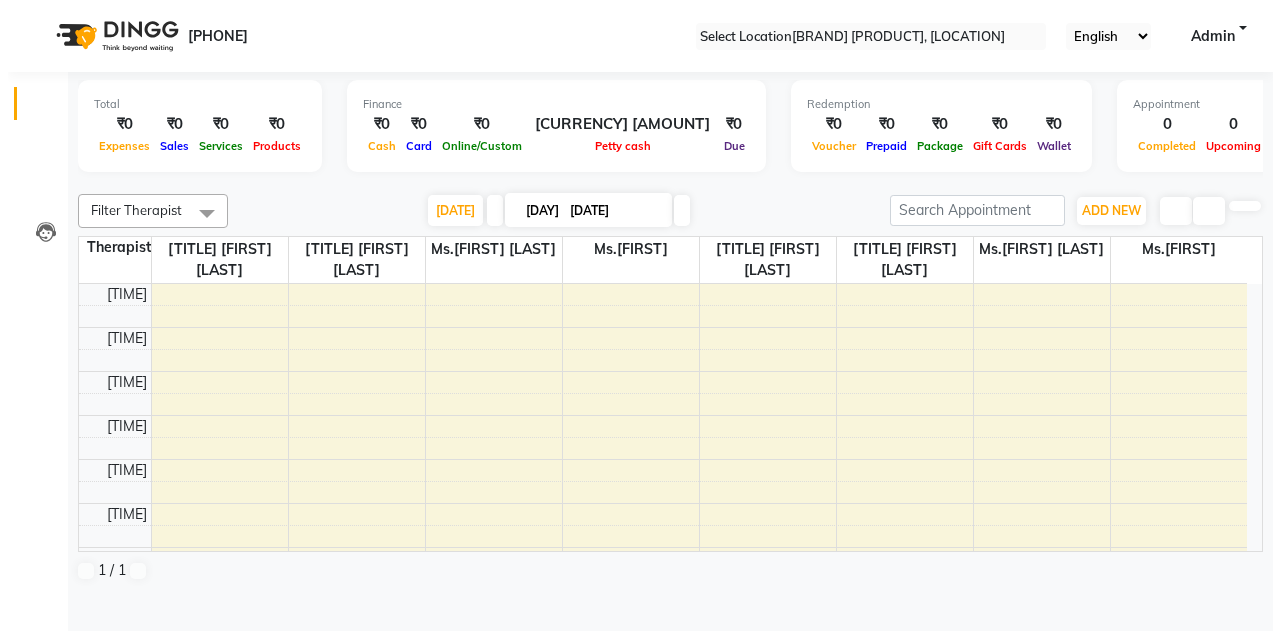 scroll, scrollTop: 0, scrollLeft: 0, axis: both 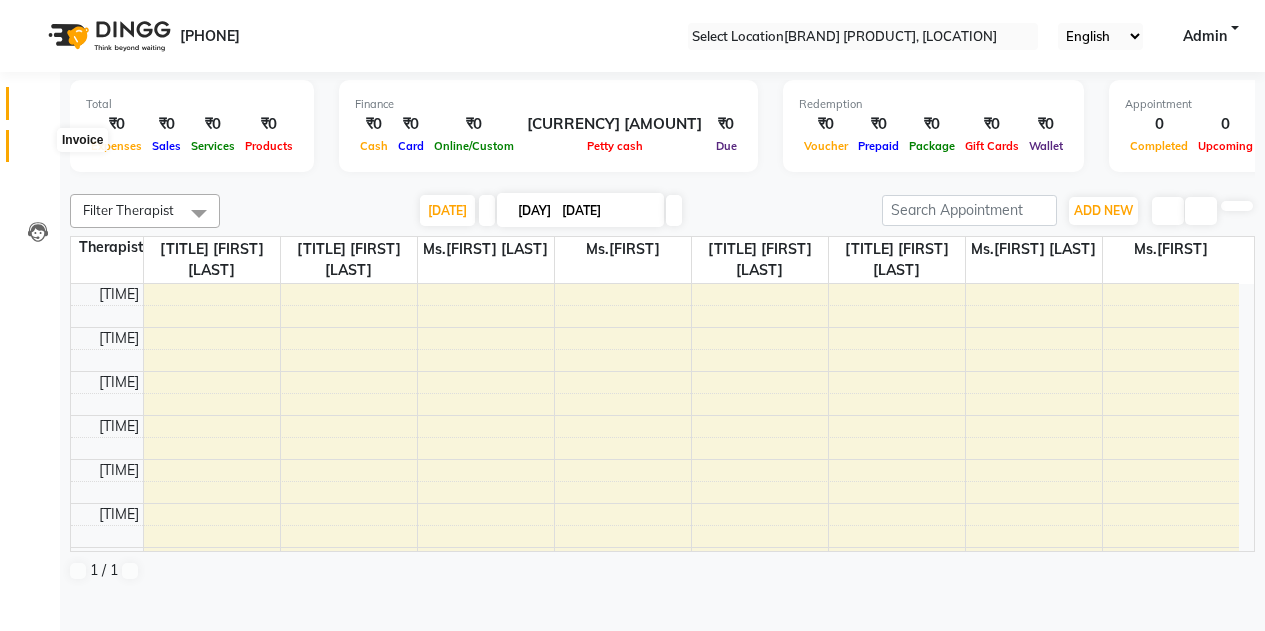 click at bounding box center (37, 151) 